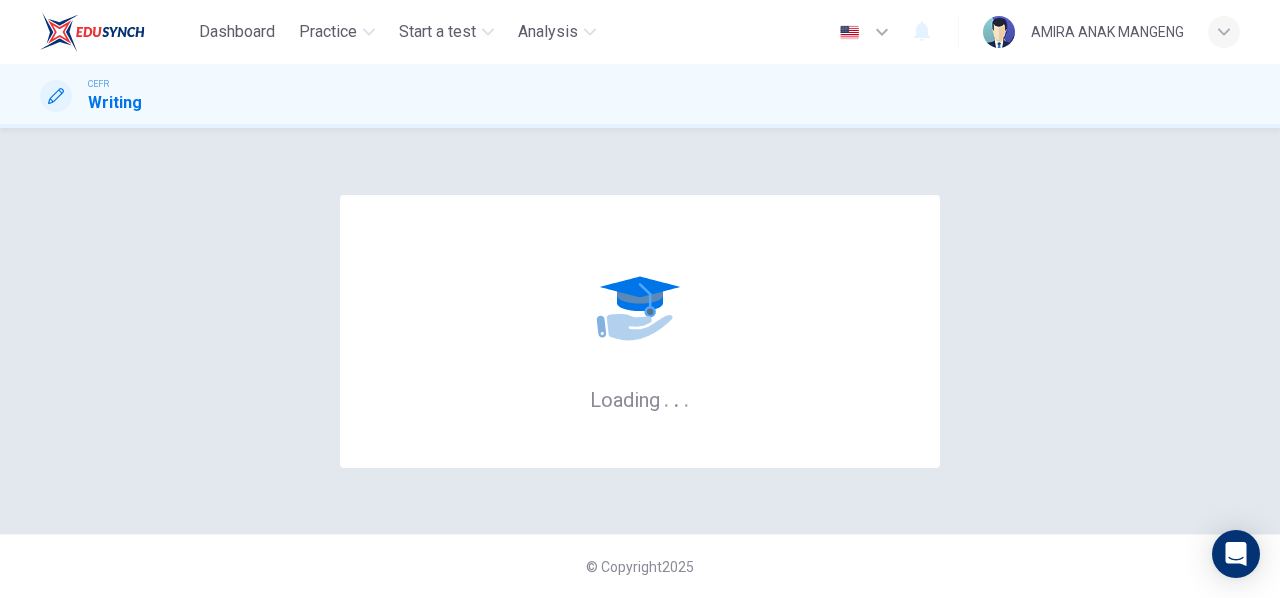 scroll, scrollTop: 0, scrollLeft: 0, axis: both 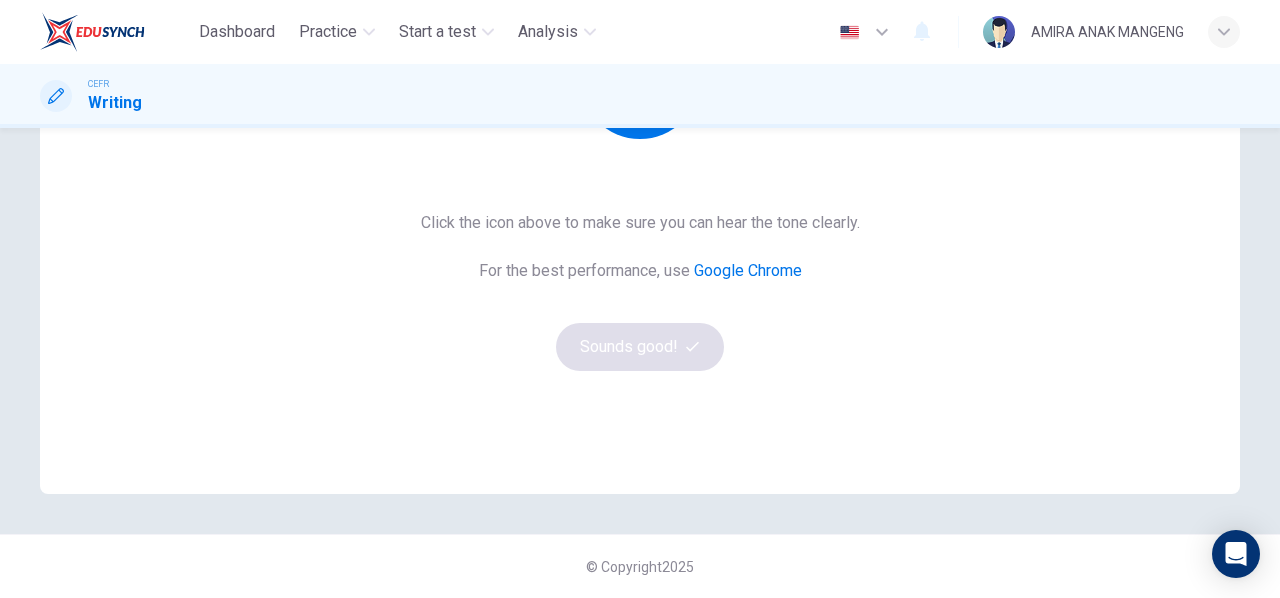drag, startPoint x: 1238, startPoint y: 385, endPoint x: 1236, endPoint y: 396, distance: 11.18034 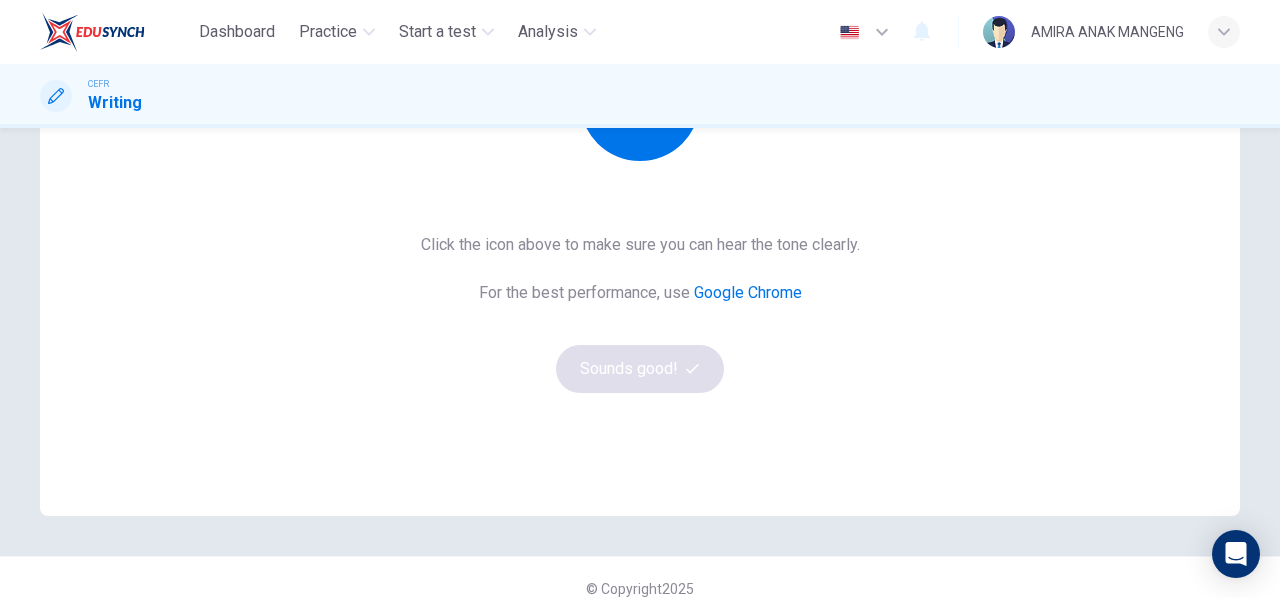 drag, startPoint x: 1262, startPoint y: 372, endPoint x: 1266, endPoint y: 223, distance: 149.05368 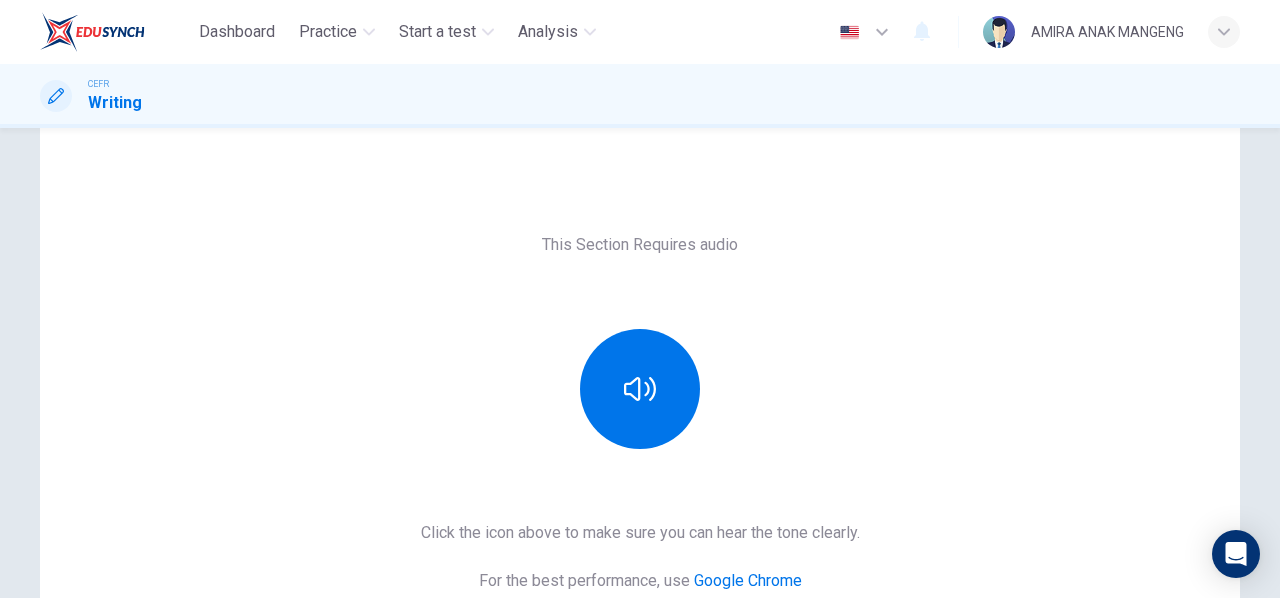 scroll, scrollTop: 0, scrollLeft: 0, axis: both 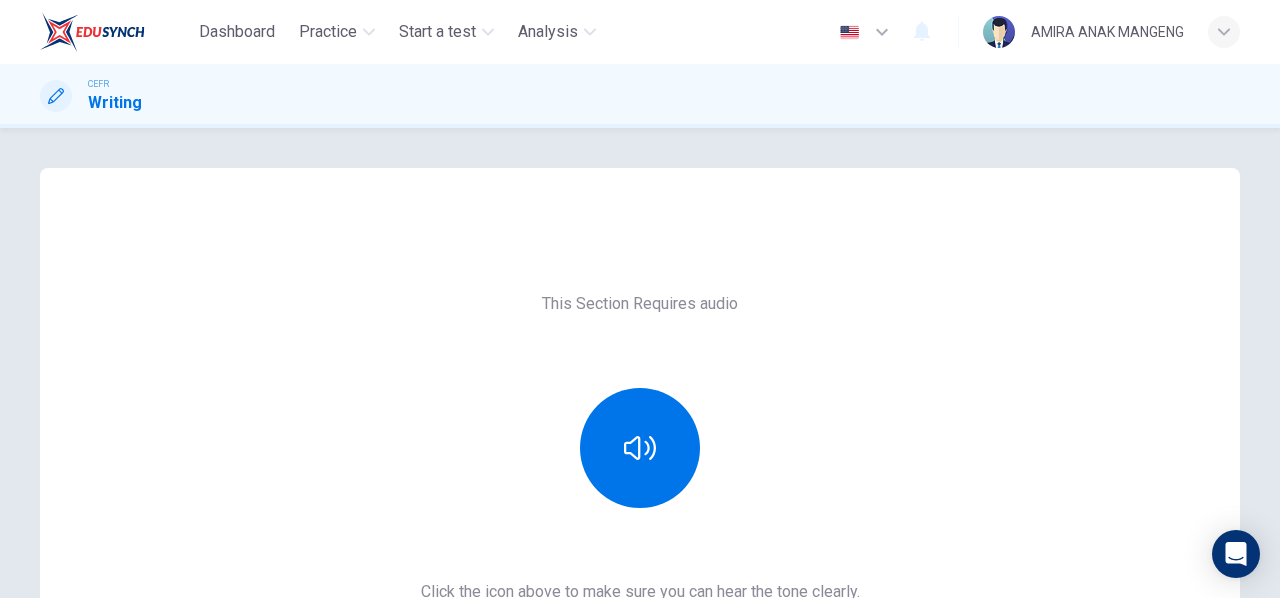 click on "Dashboard" at bounding box center [237, 32] 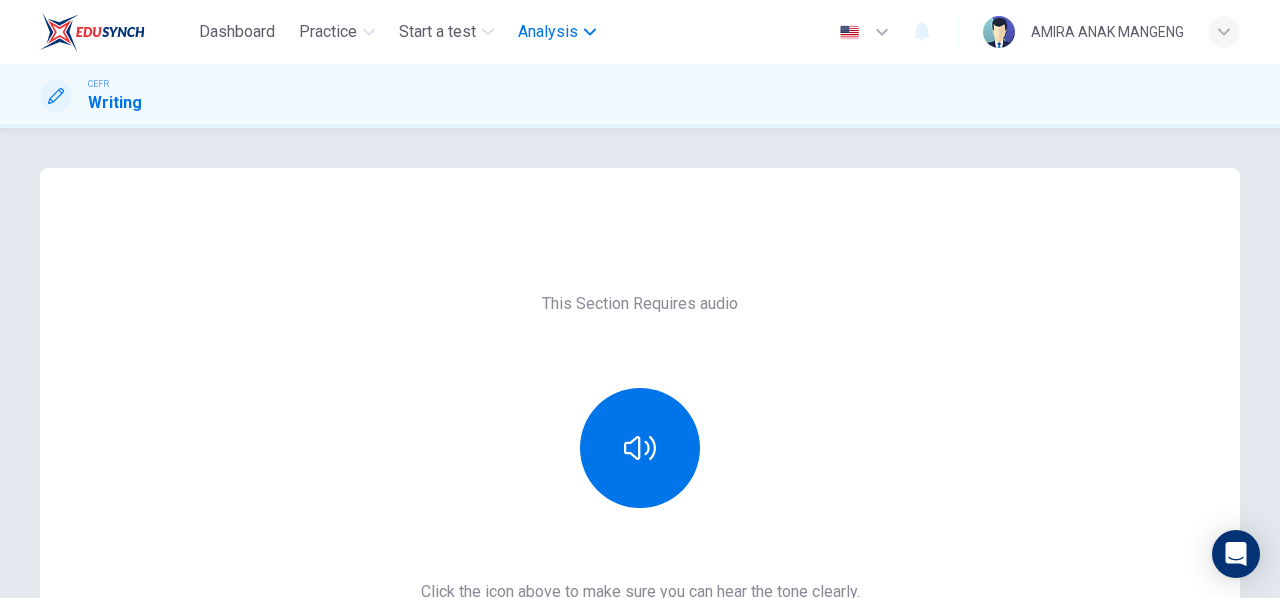 click on "Dashboard Practice Start a test Analysis English en ​ AMIRA ANAK MANGENG" at bounding box center [640, 32] 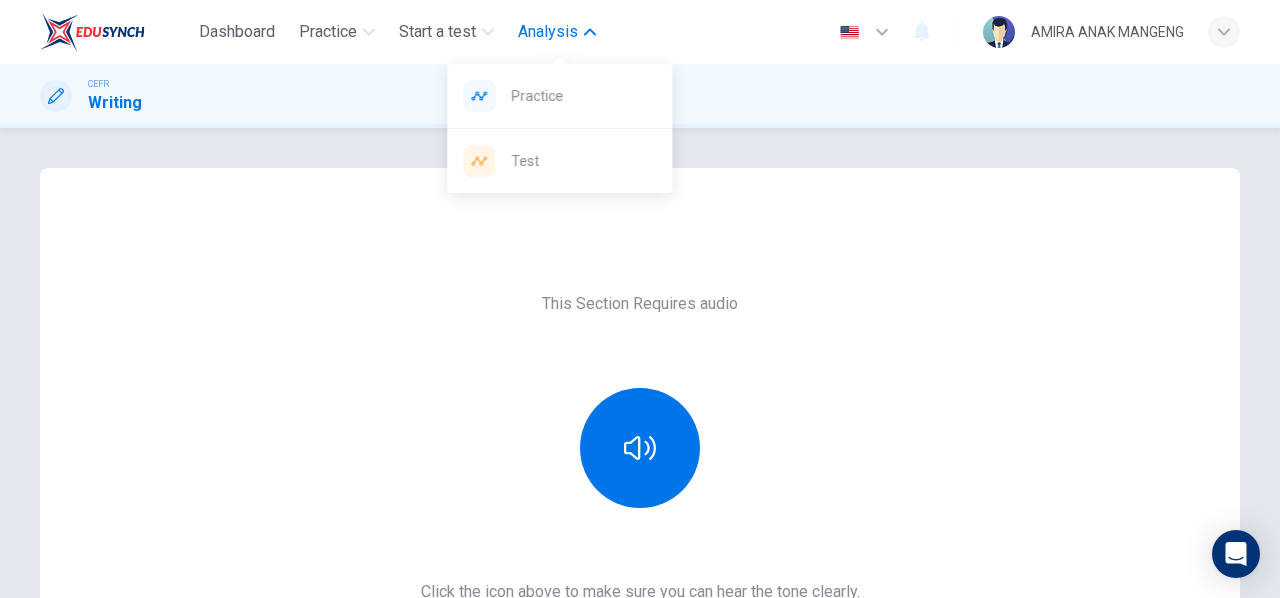 click on "Analysis" at bounding box center (557, 32) 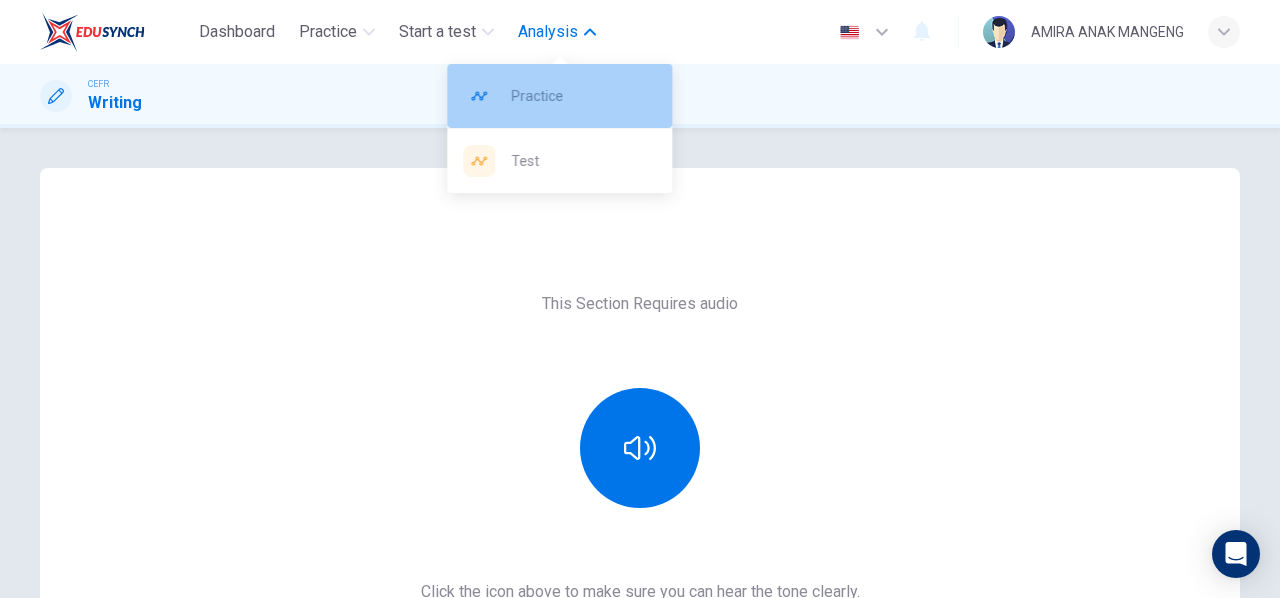 click on "Practice" at bounding box center [583, 96] 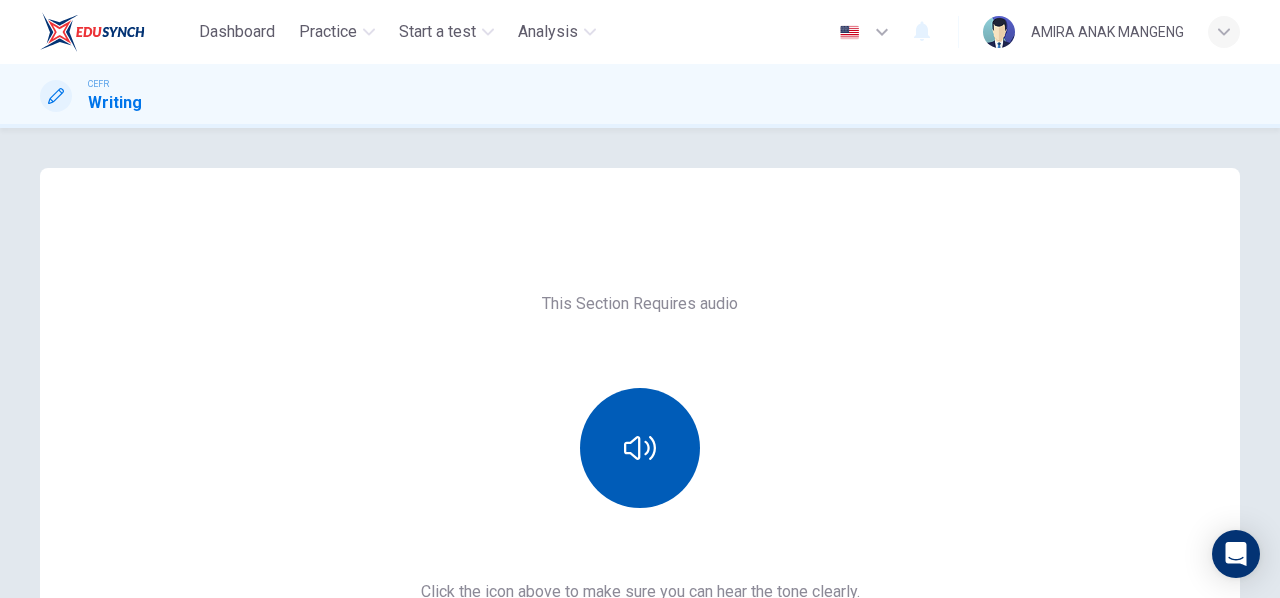 click at bounding box center (640, 448) 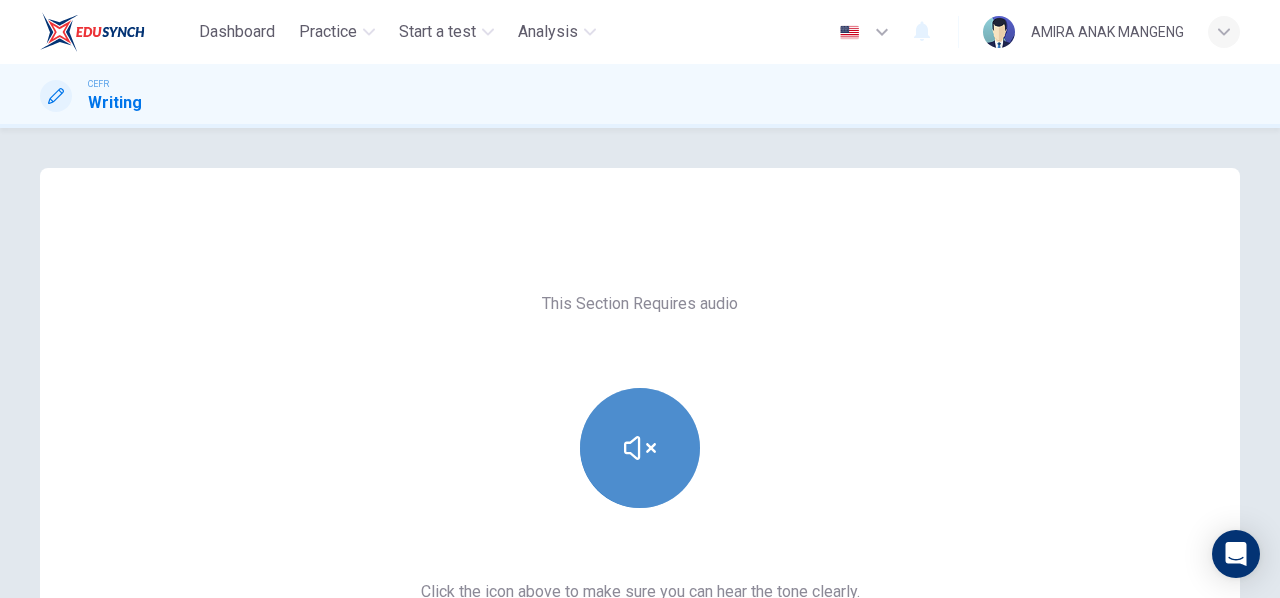 click at bounding box center [640, 448] 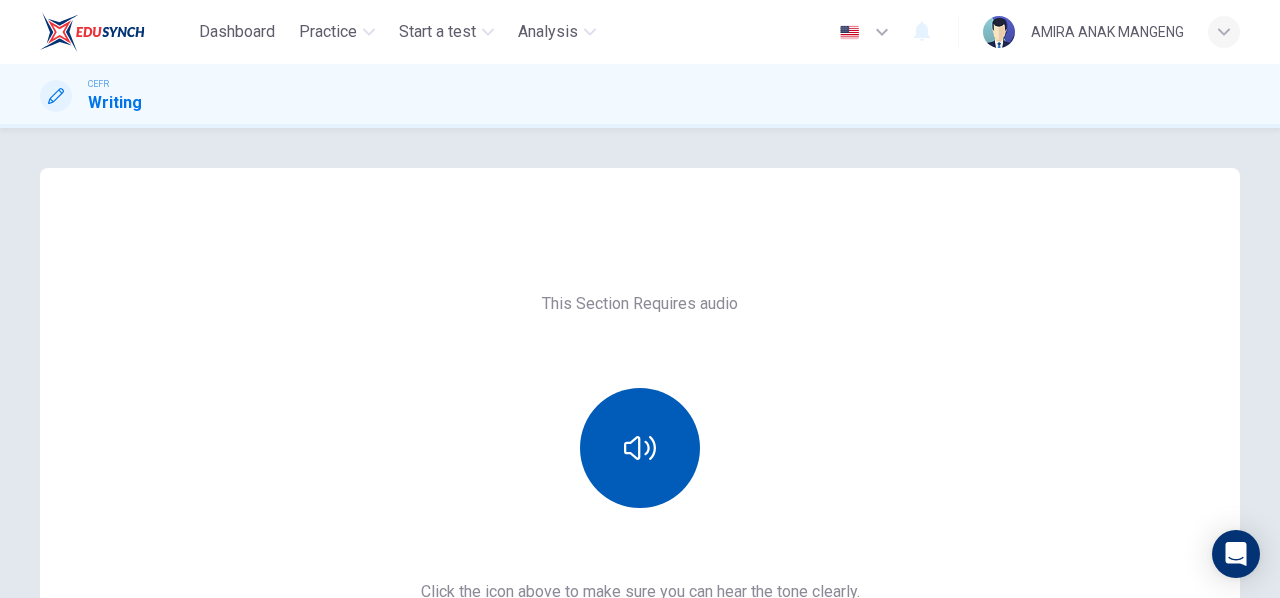 type 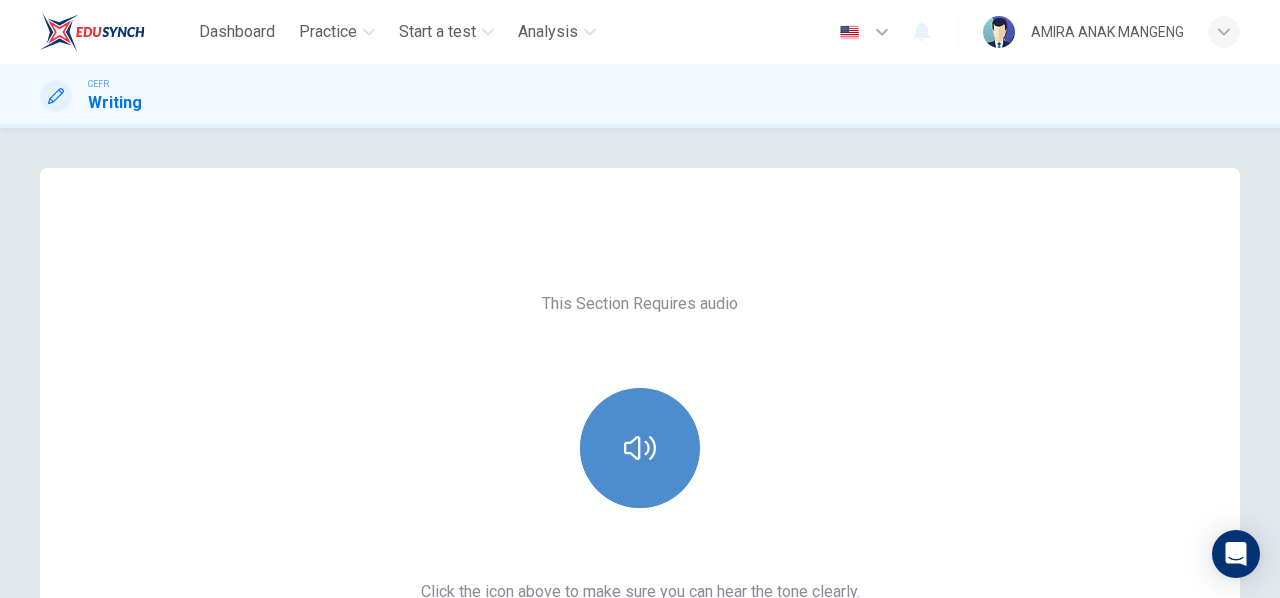 click at bounding box center (640, 448) 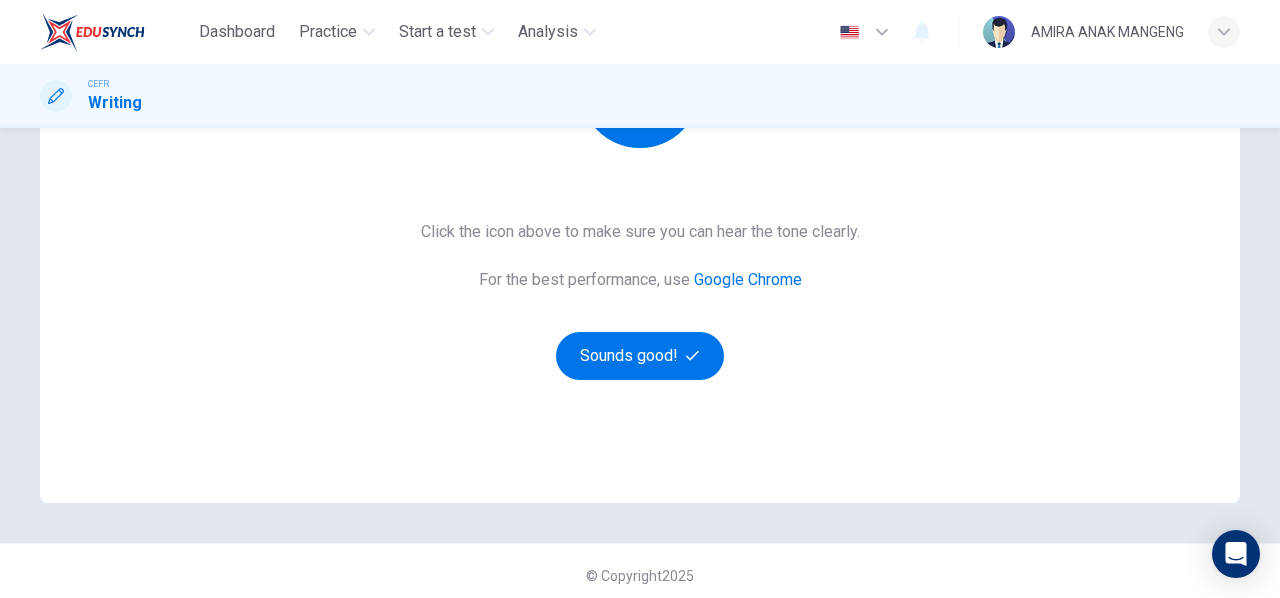 scroll, scrollTop: 369, scrollLeft: 0, axis: vertical 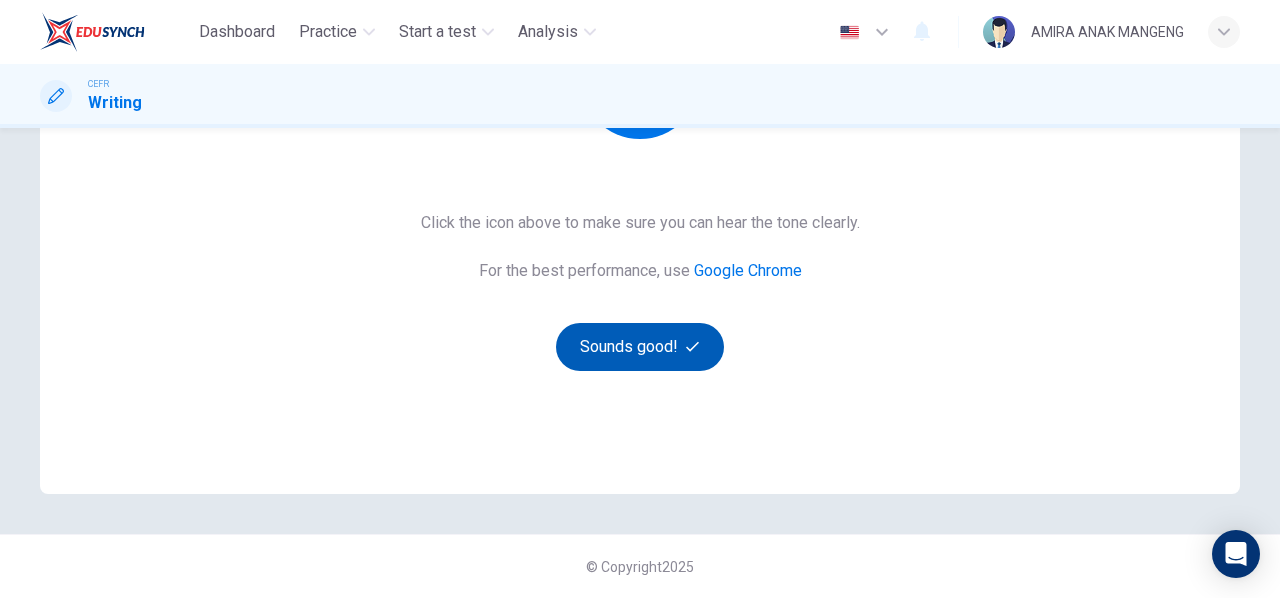 click on "Sounds good!" at bounding box center (640, 347) 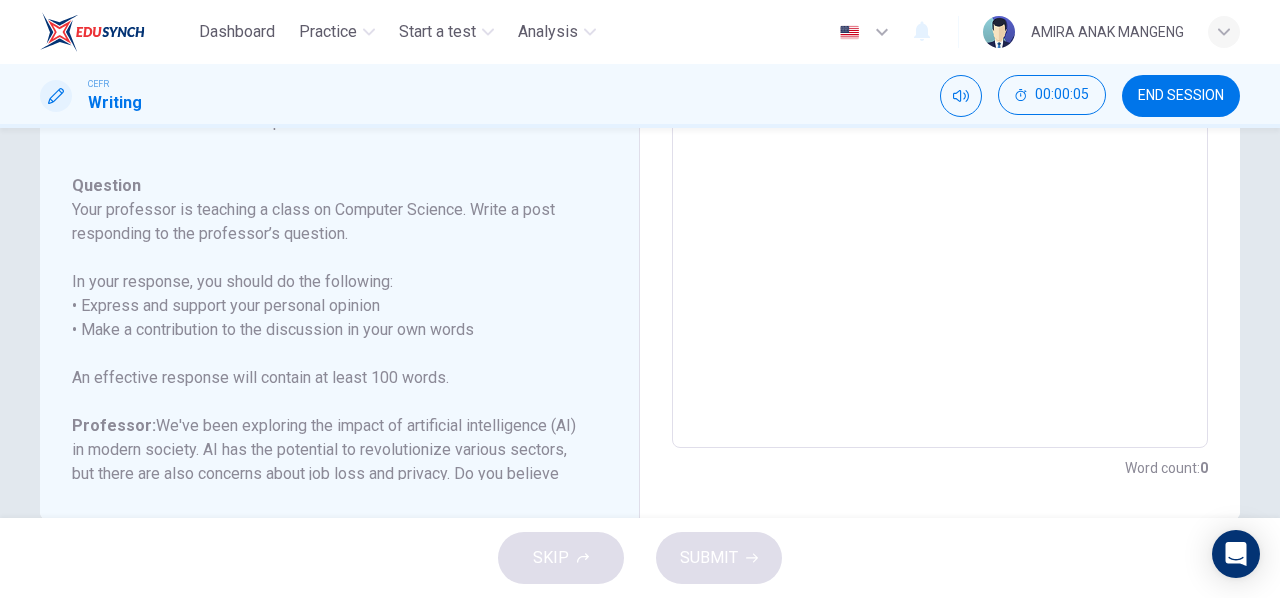 scroll, scrollTop: 0, scrollLeft: 0, axis: both 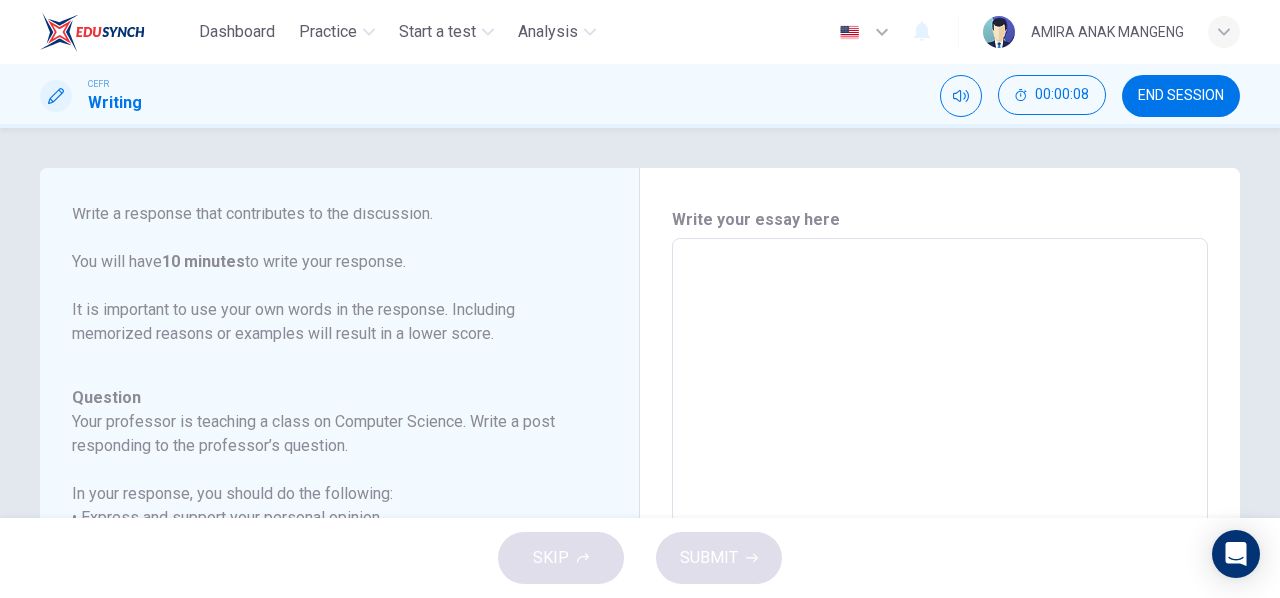 drag, startPoint x: 70, startPoint y: 227, endPoint x: 273, endPoint y: 453, distance: 303.78445 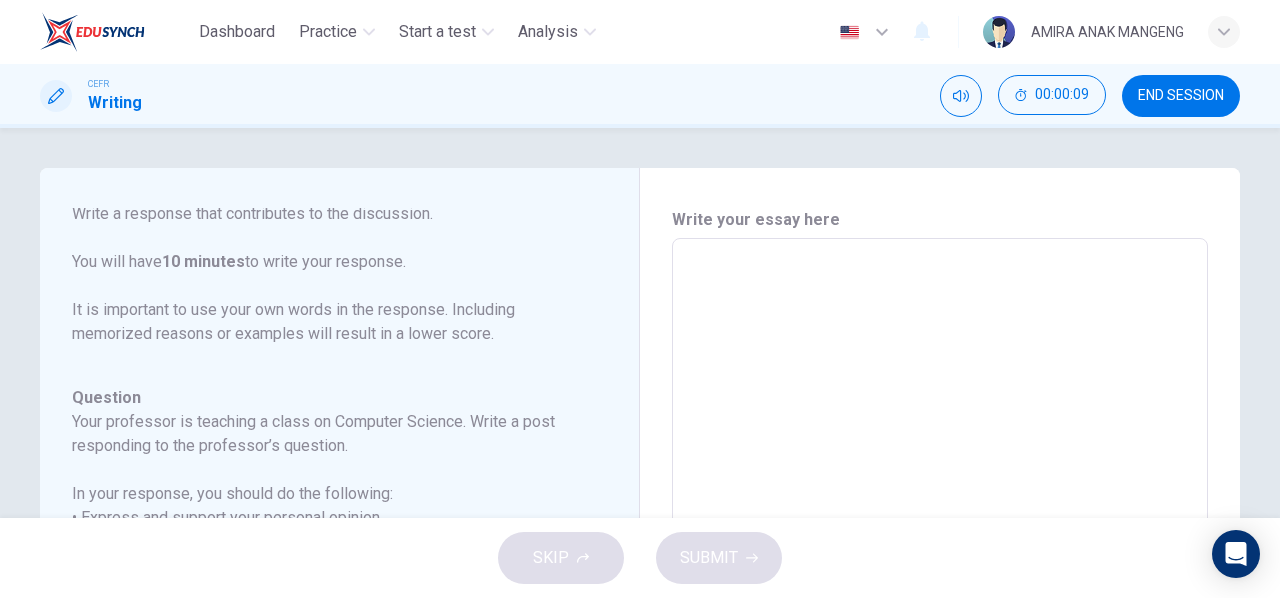 drag, startPoint x: 118, startPoint y: 305, endPoint x: 466, endPoint y: 337, distance: 349.46817 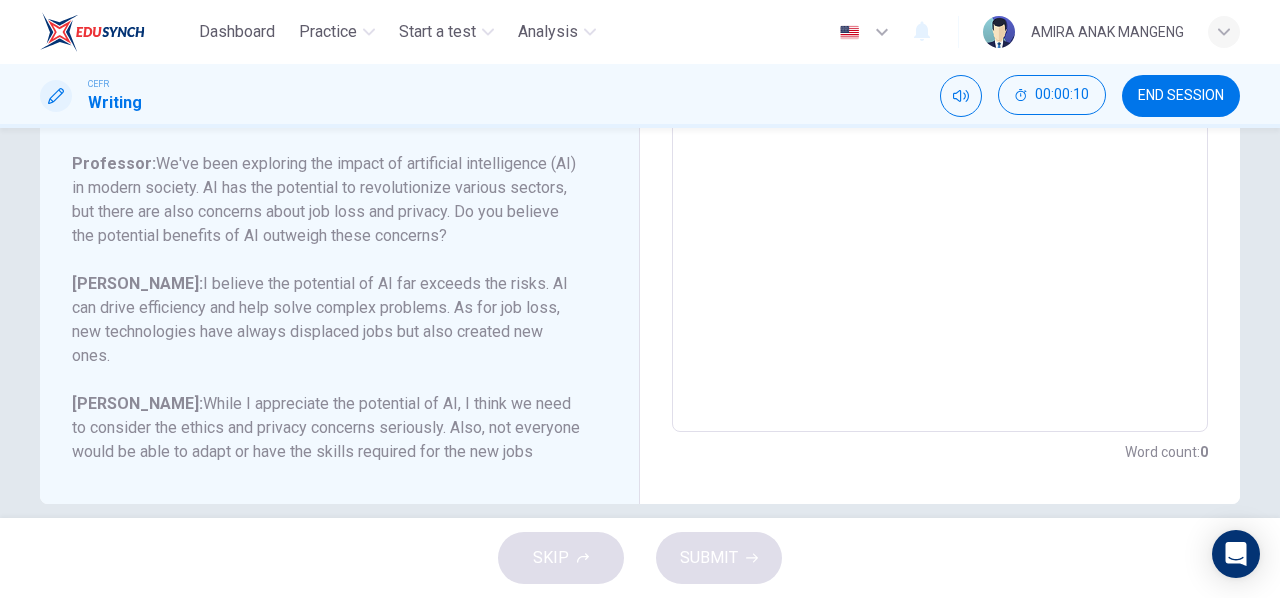 scroll, scrollTop: 500, scrollLeft: 0, axis: vertical 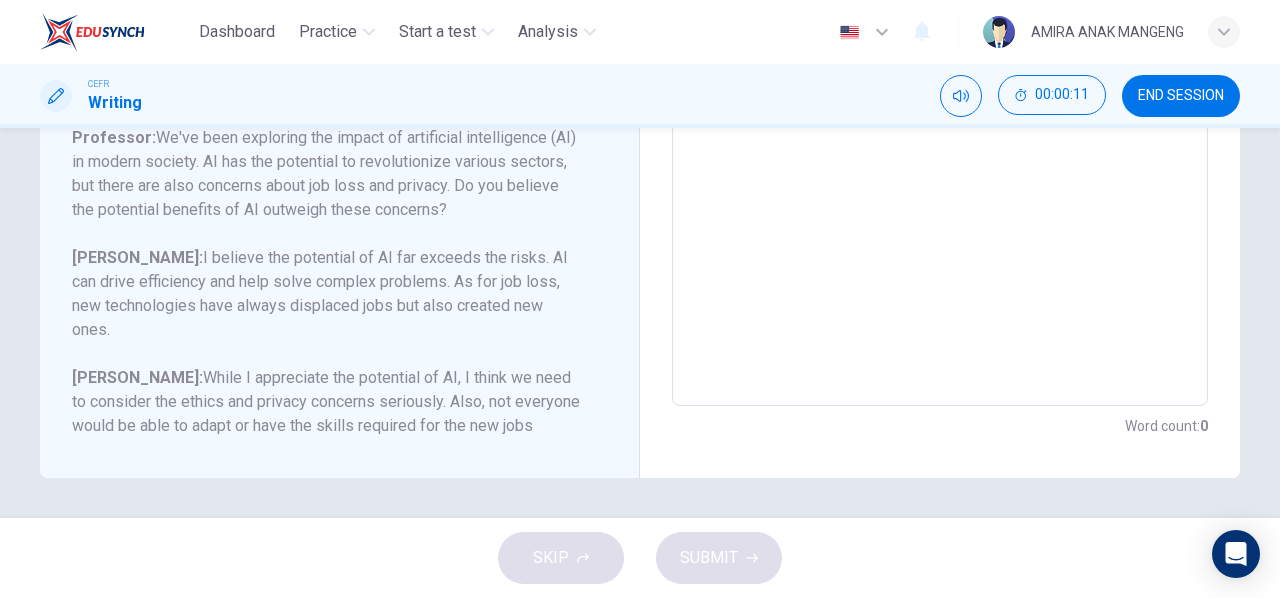 drag, startPoint x: 529, startPoint y: 419, endPoint x: 315, endPoint y: 268, distance: 261.91028 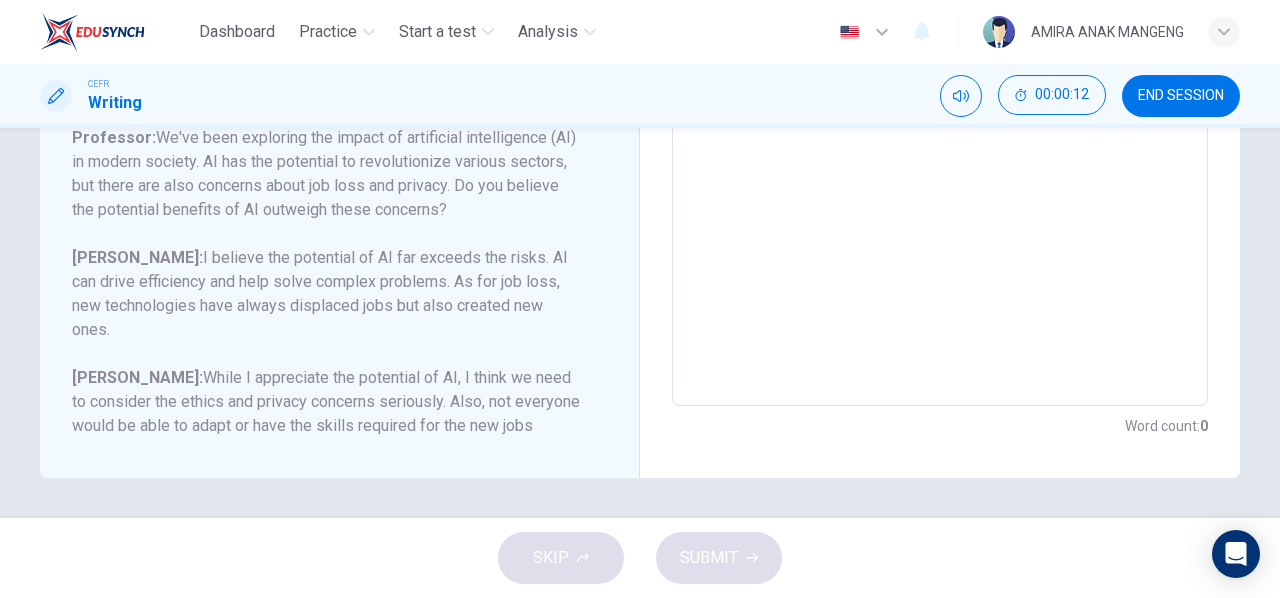 click at bounding box center (940, 72) 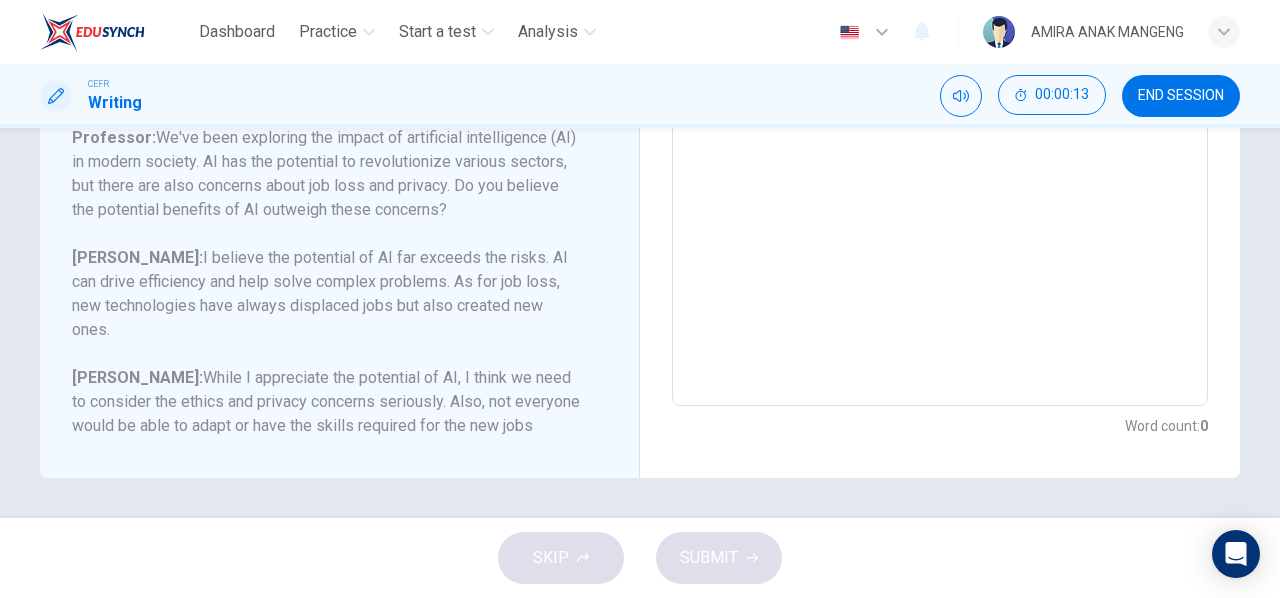 type on "i" 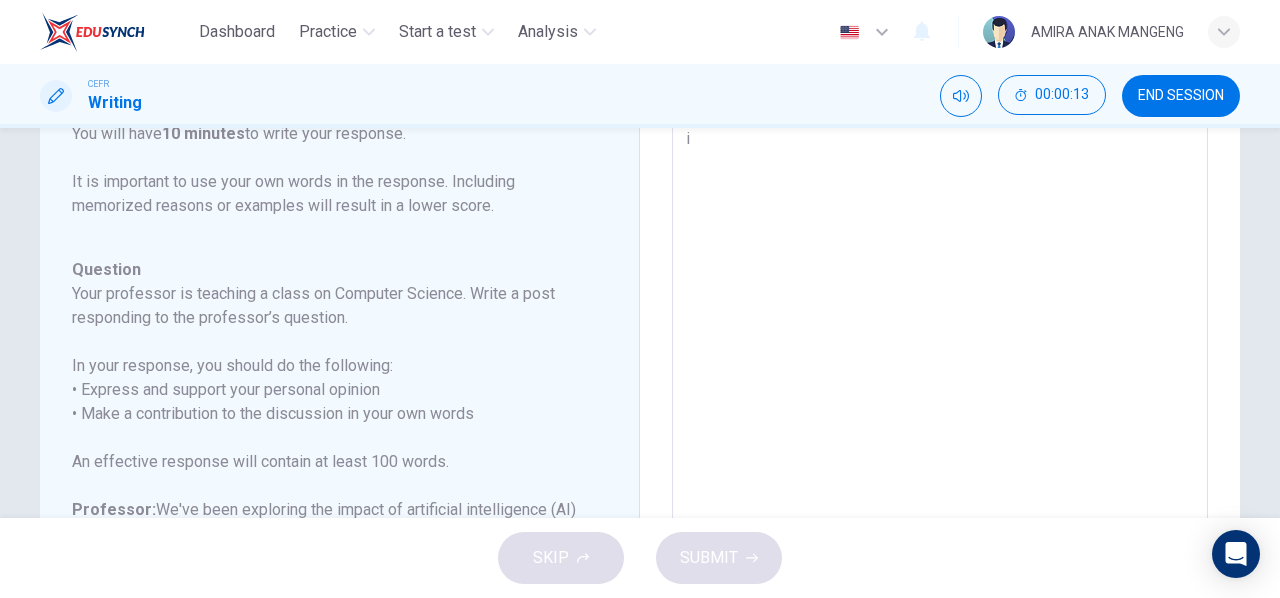 type on "ii" 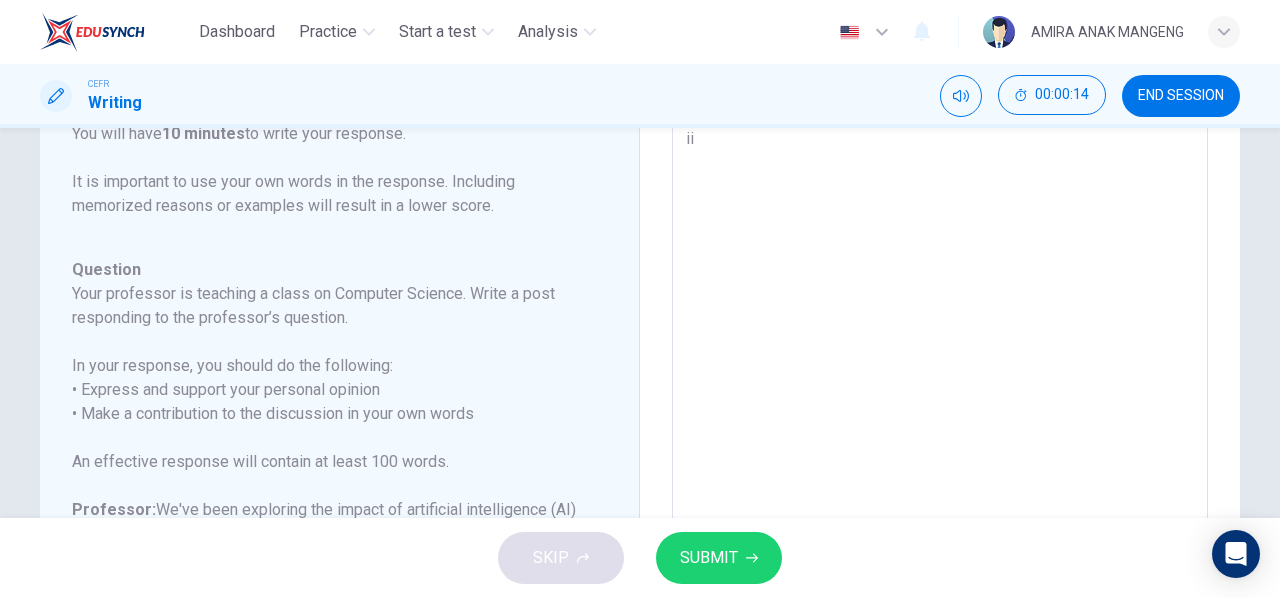 type on "x" 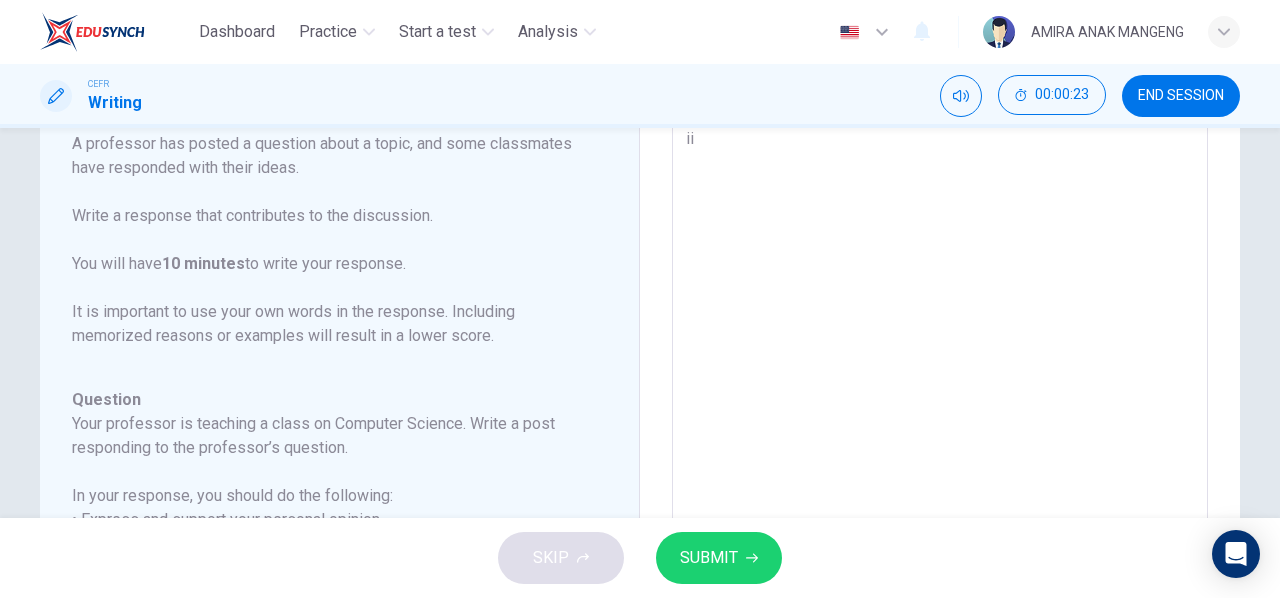 scroll, scrollTop: 0, scrollLeft: 0, axis: both 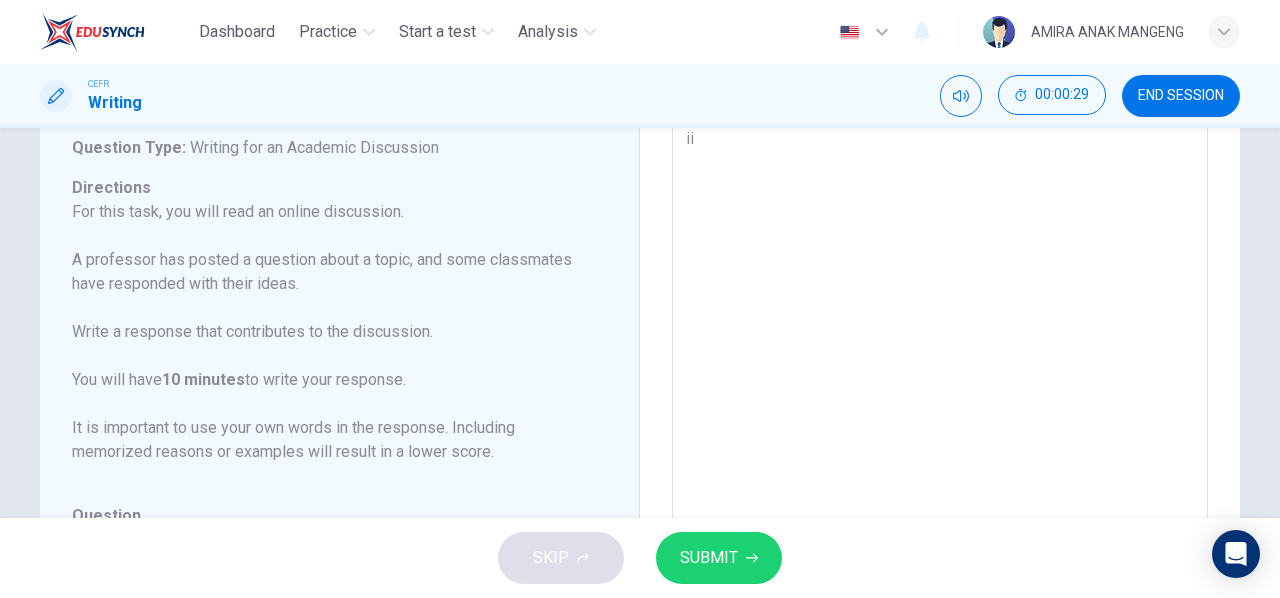type on "i" 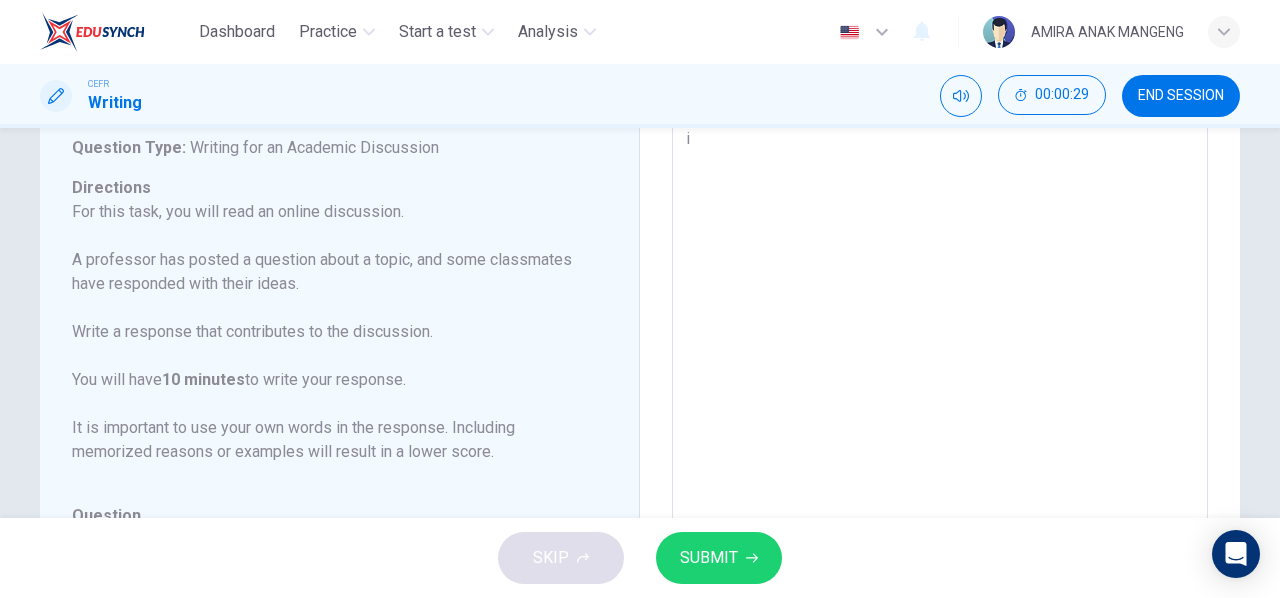 type 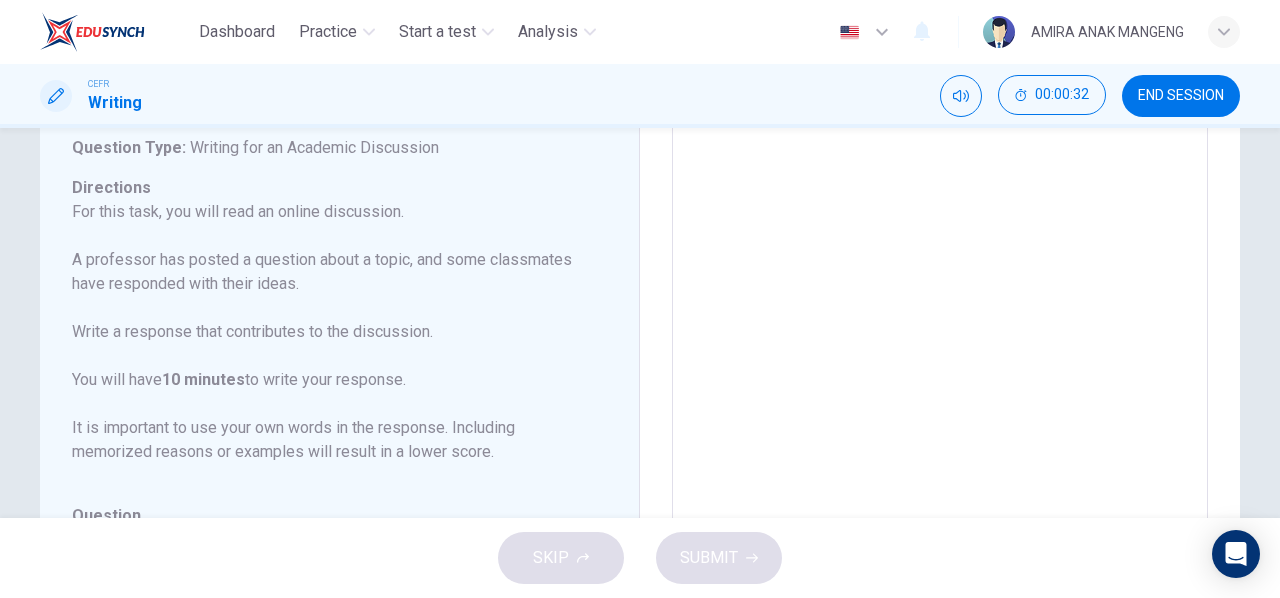 drag, startPoint x: 63, startPoint y: 153, endPoint x: 262, endPoint y: 399, distance: 316.41272 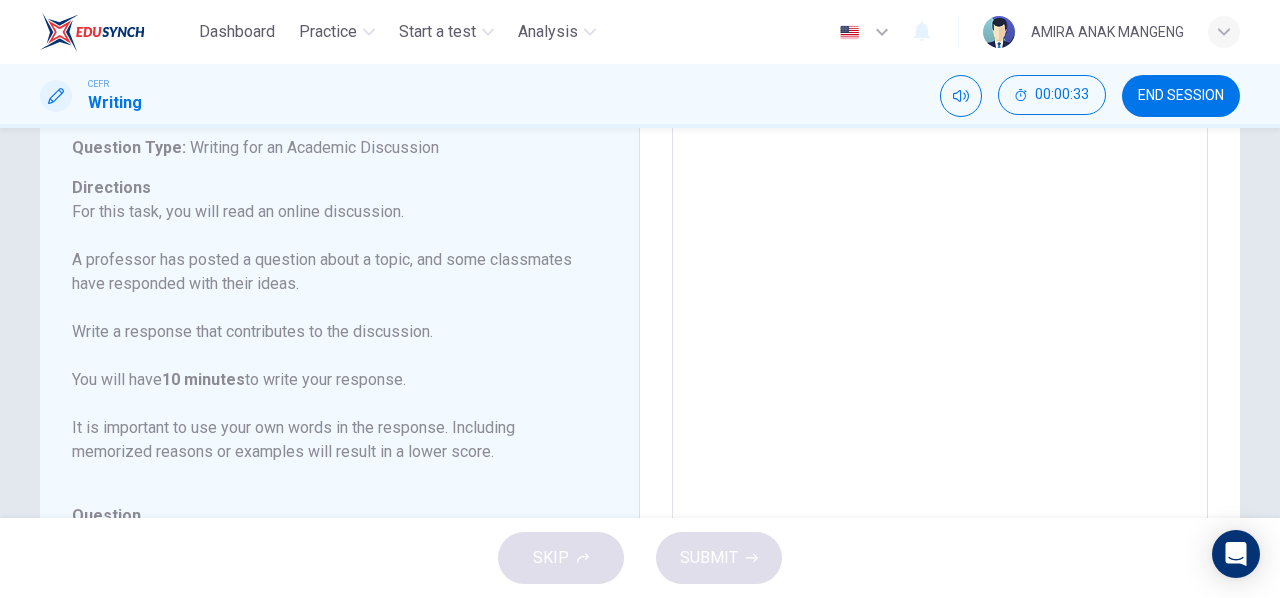 click at bounding box center (940, 444) 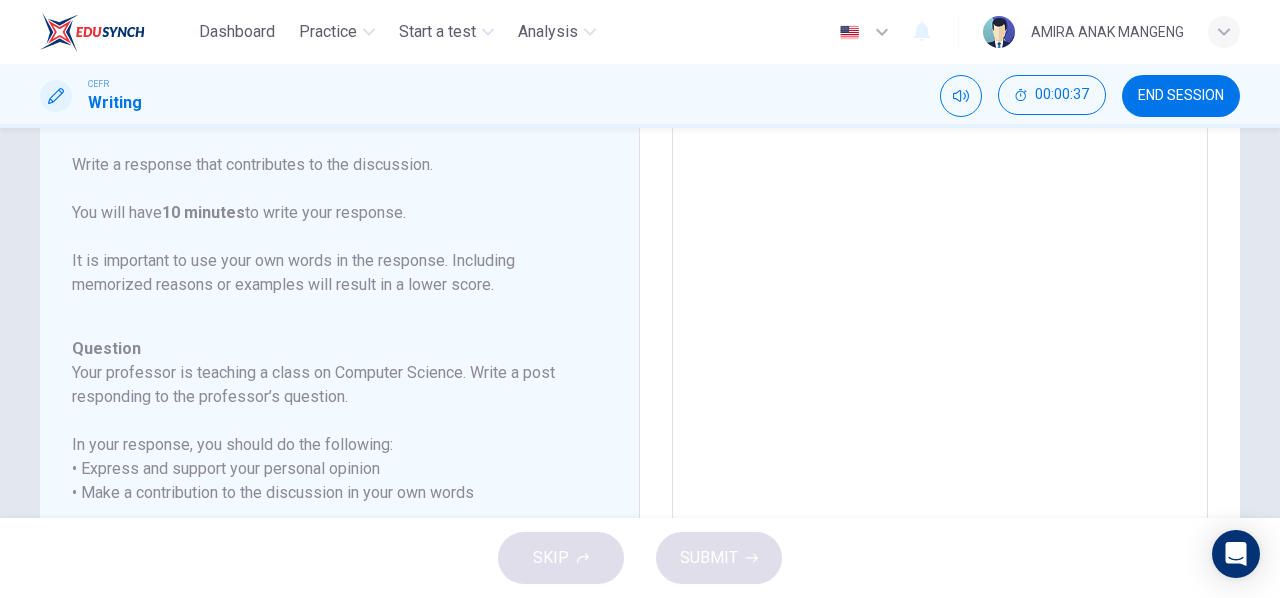 scroll, scrollTop: 296, scrollLeft: 0, axis: vertical 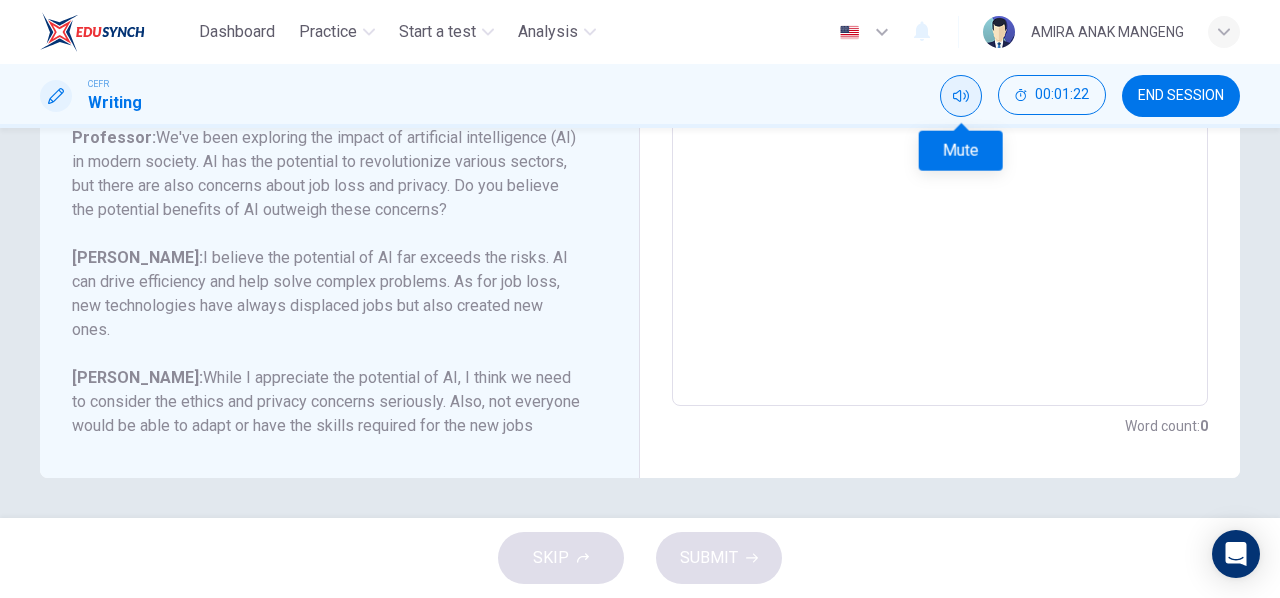 click 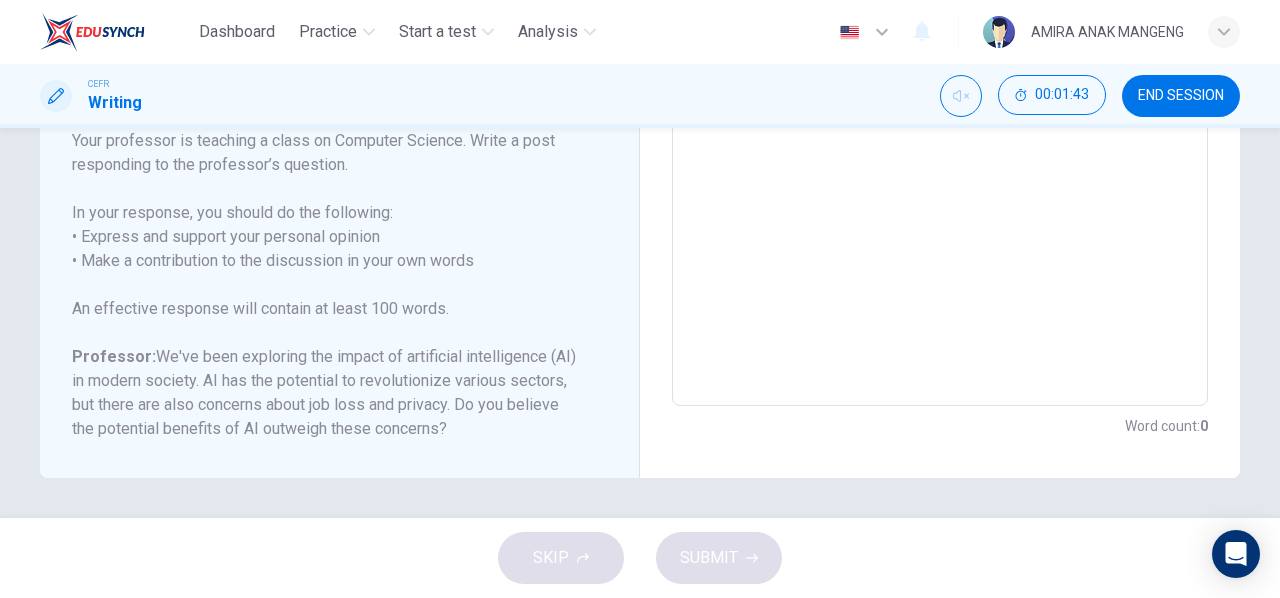 scroll, scrollTop: 26, scrollLeft: 0, axis: vertical 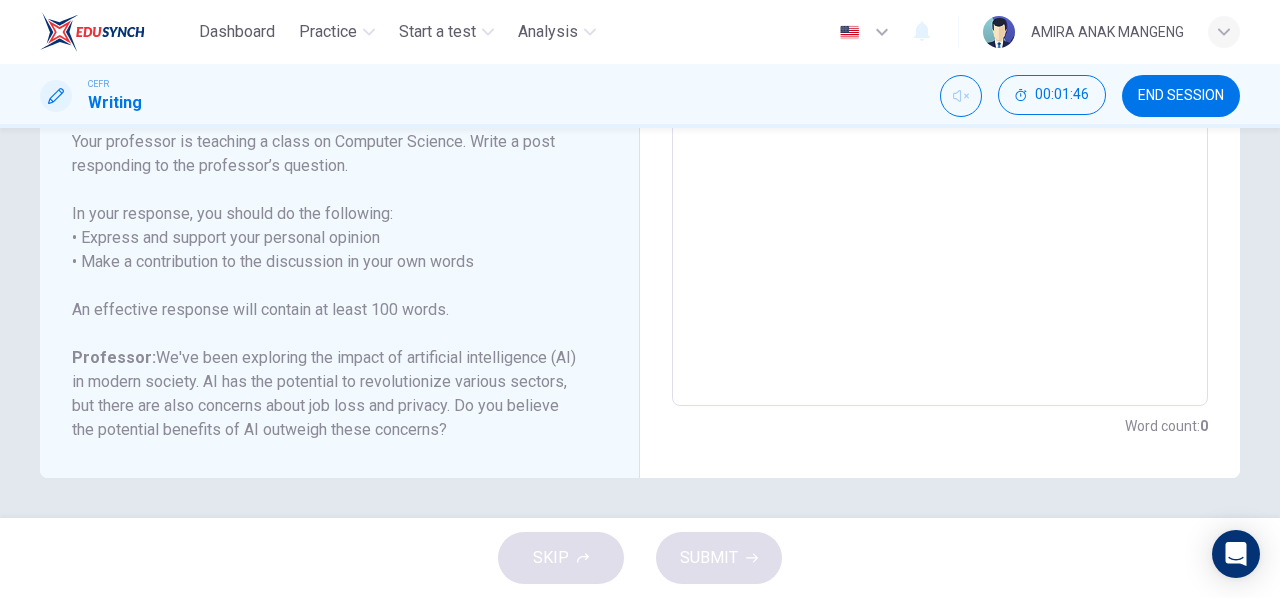 click on "CEFR Writing 00:01:46 END SESSION" at bounding box center [640, 96] 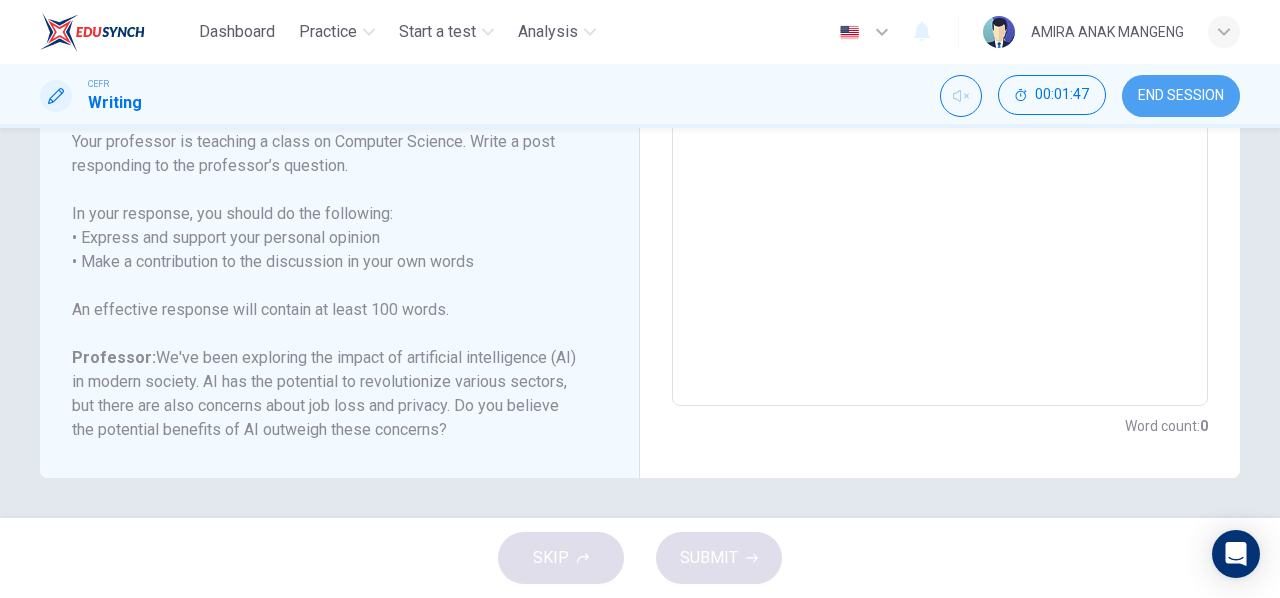 click on "END SESSION" at bounding box center [1181, 96] 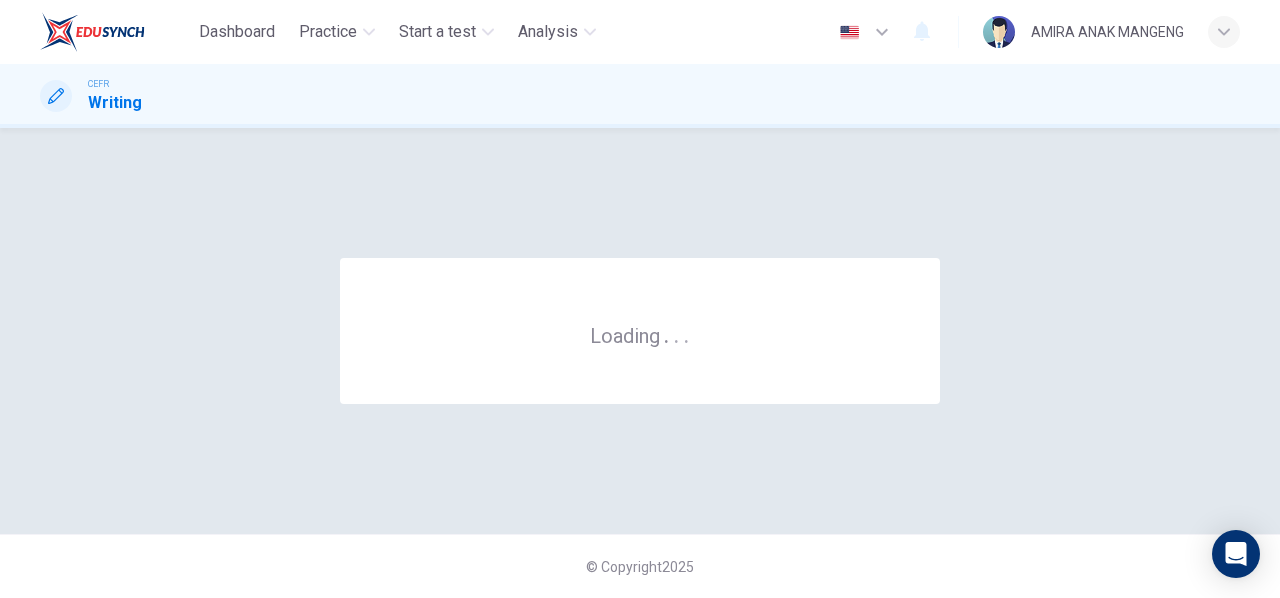 scroll, scrollTop: 0, scrollLeft: 0, axis: both 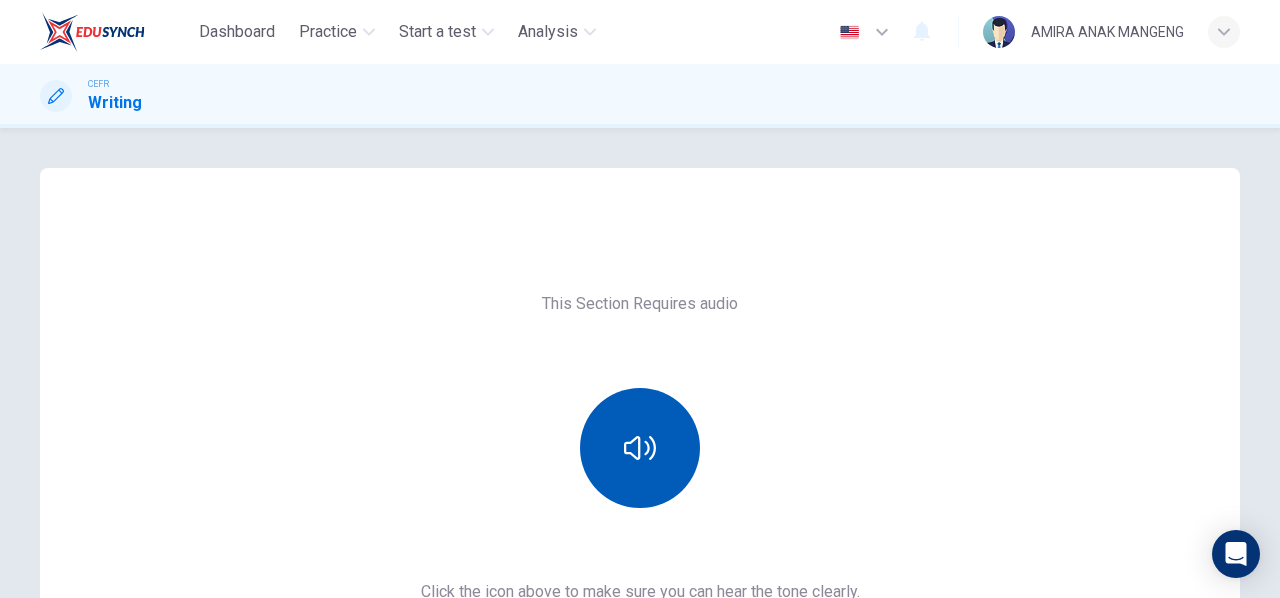 click at bounding box center [640, 448] 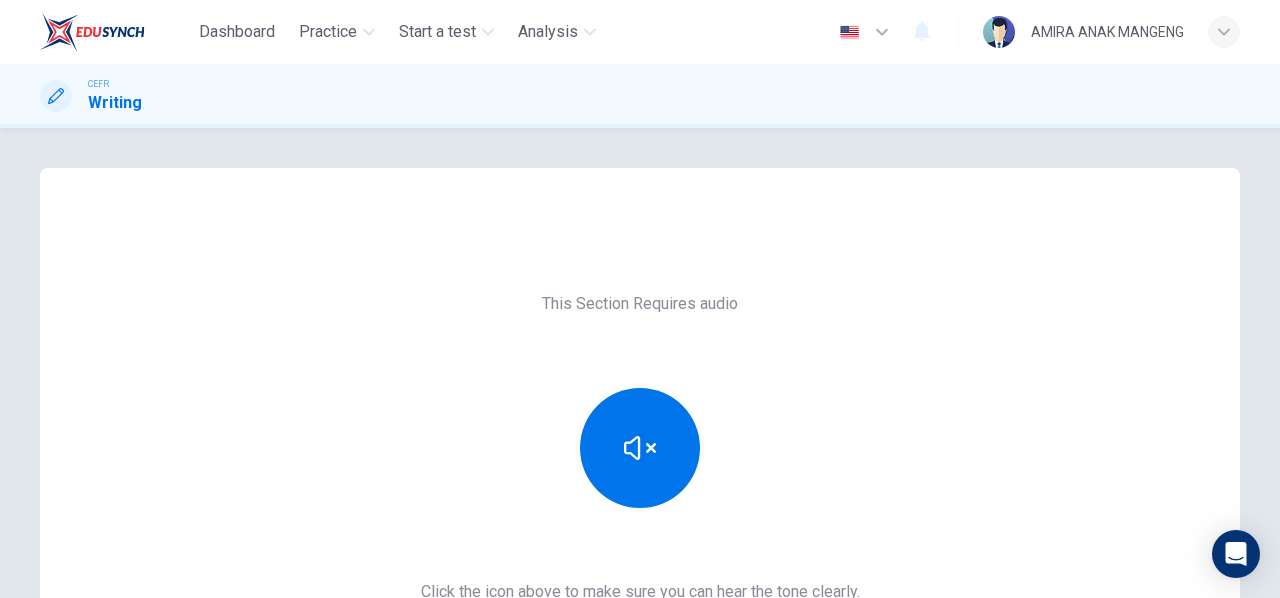 scroll, scrollTop: 369, scrollLeft: 0, axis: vertical 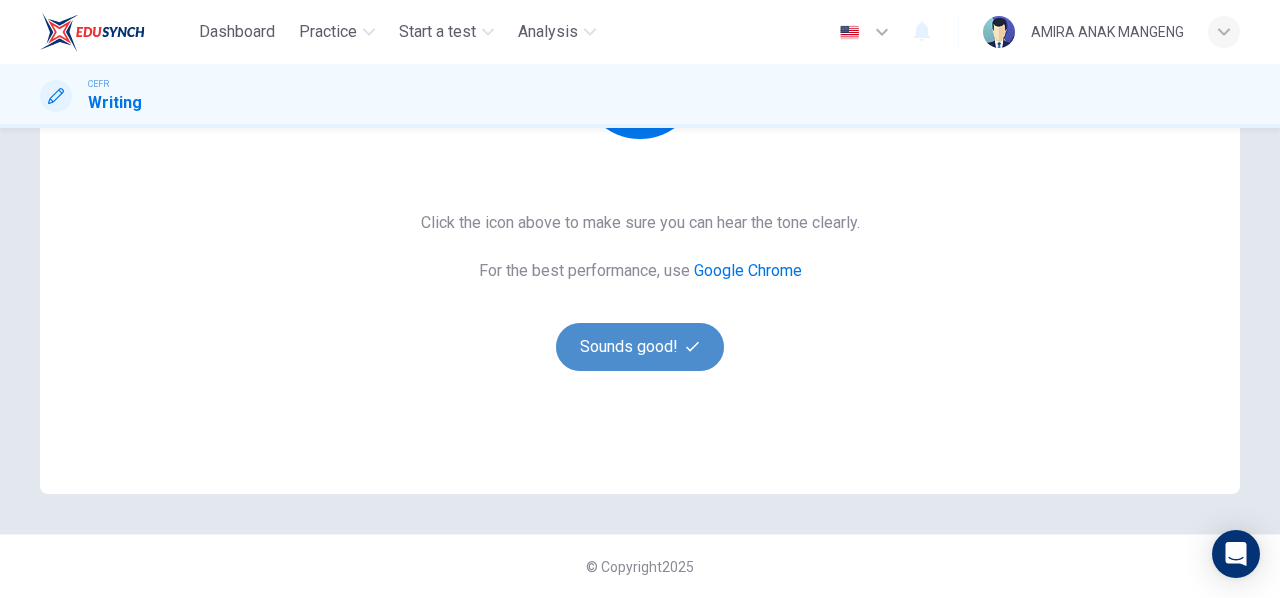click on "Sounds good!" at bounding box center [640, 347] 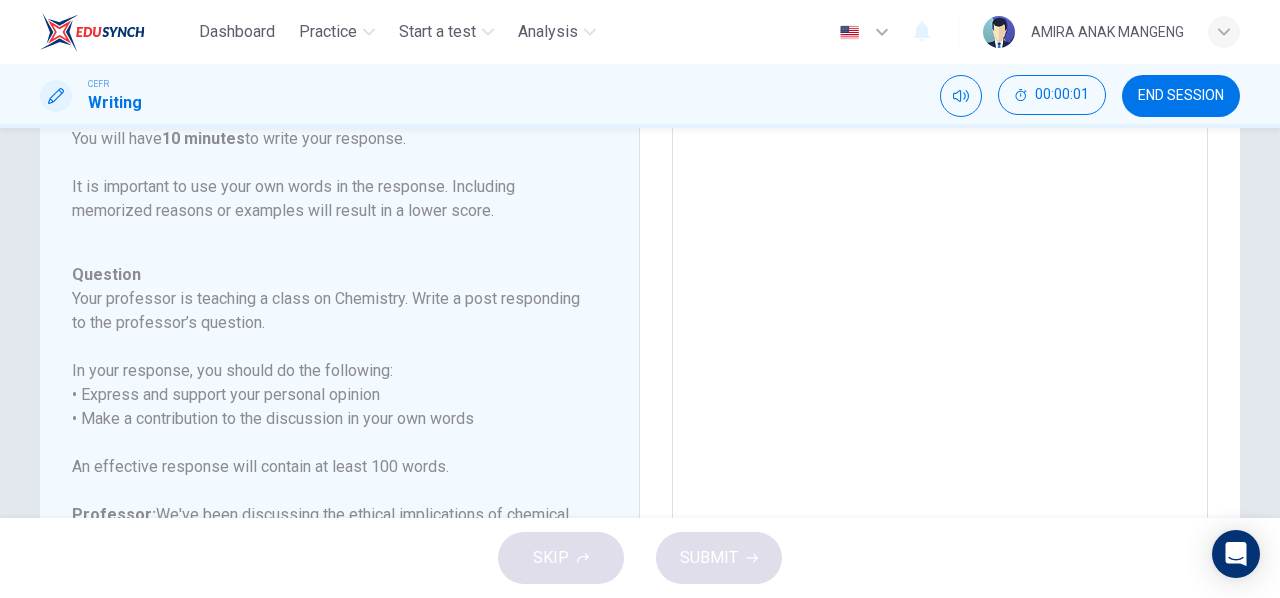 scroll, scrollTop: 198, scrollLeft: 0, axis: vertical 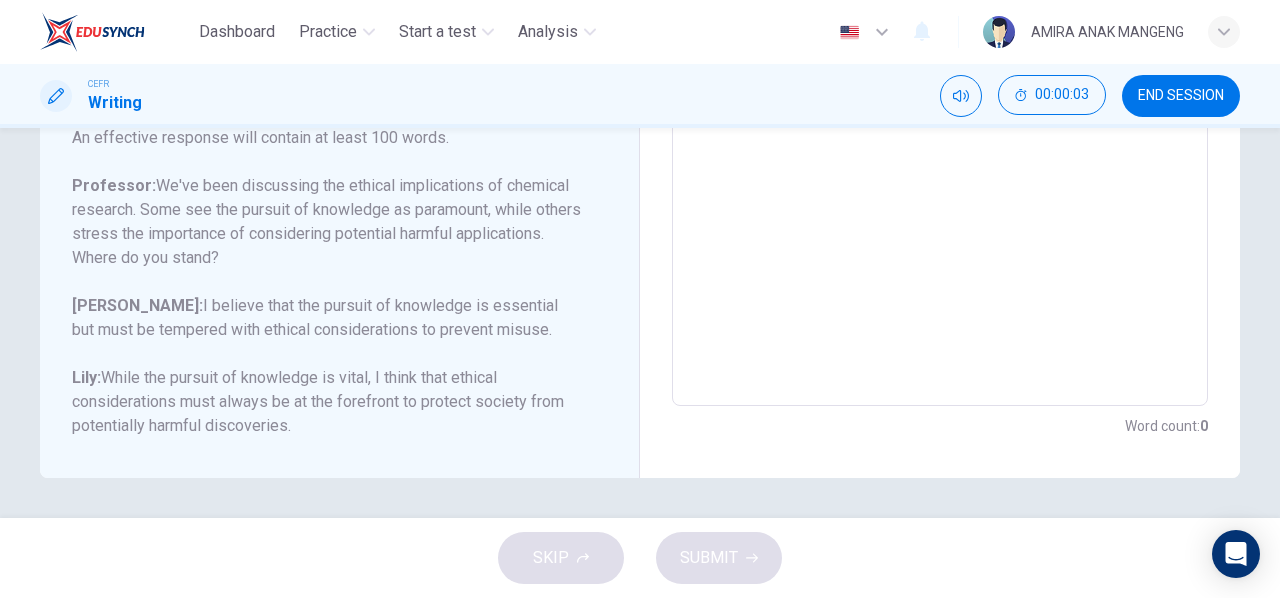 drag, startPoint x: 287, startPoint y: 424, endPoint x: 120, endPoint y: 223, distance: 261.32355 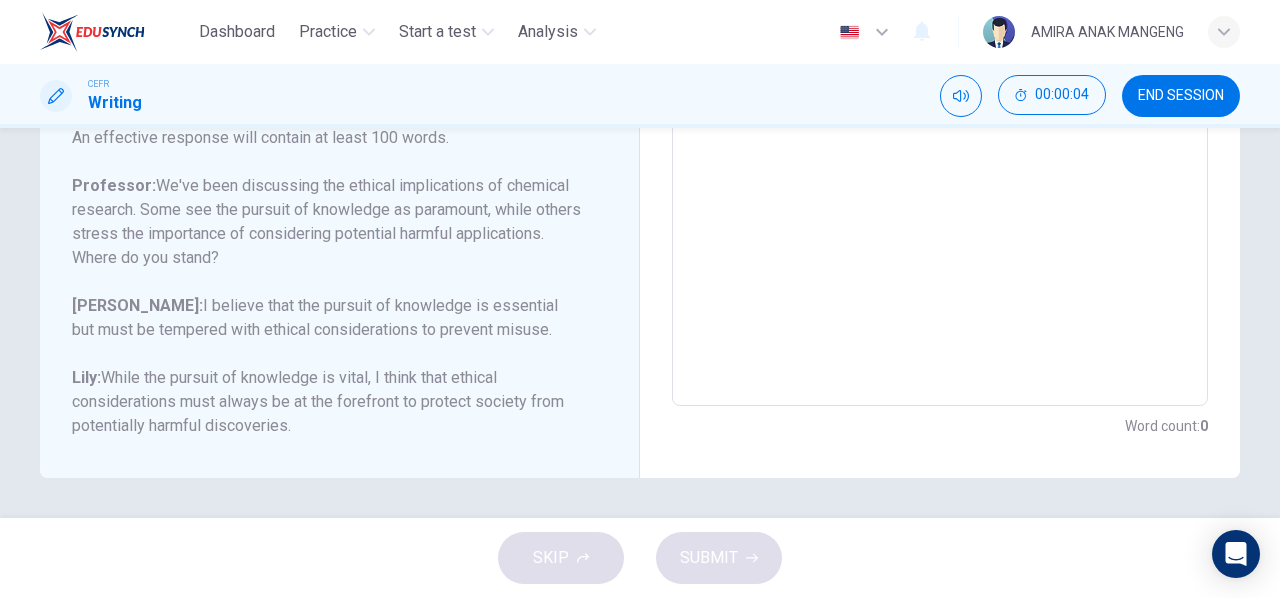 click on "Professor:  We've been discussing the ethical implications of chemical research. Some see the pursuit of knowledge as paramount, while others stress the importance of considering potential harmful applications. Where do you stand?" at bounding box center (327, 222) 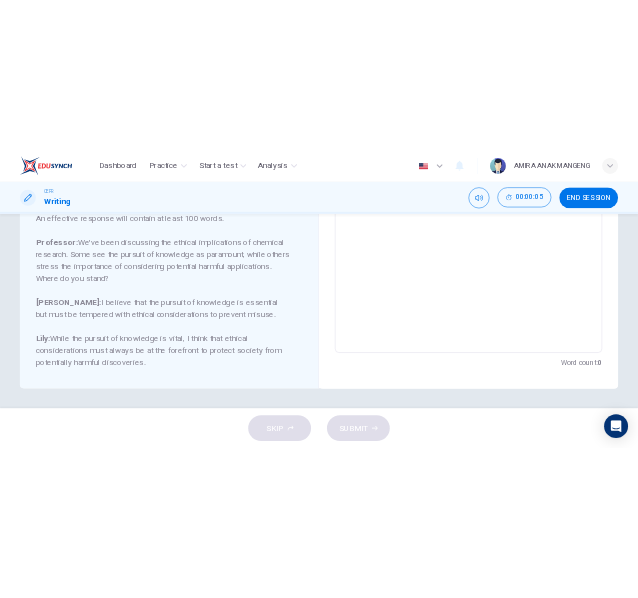 scroll, scrollTop: 0, scrollLeft: 0, axis: both 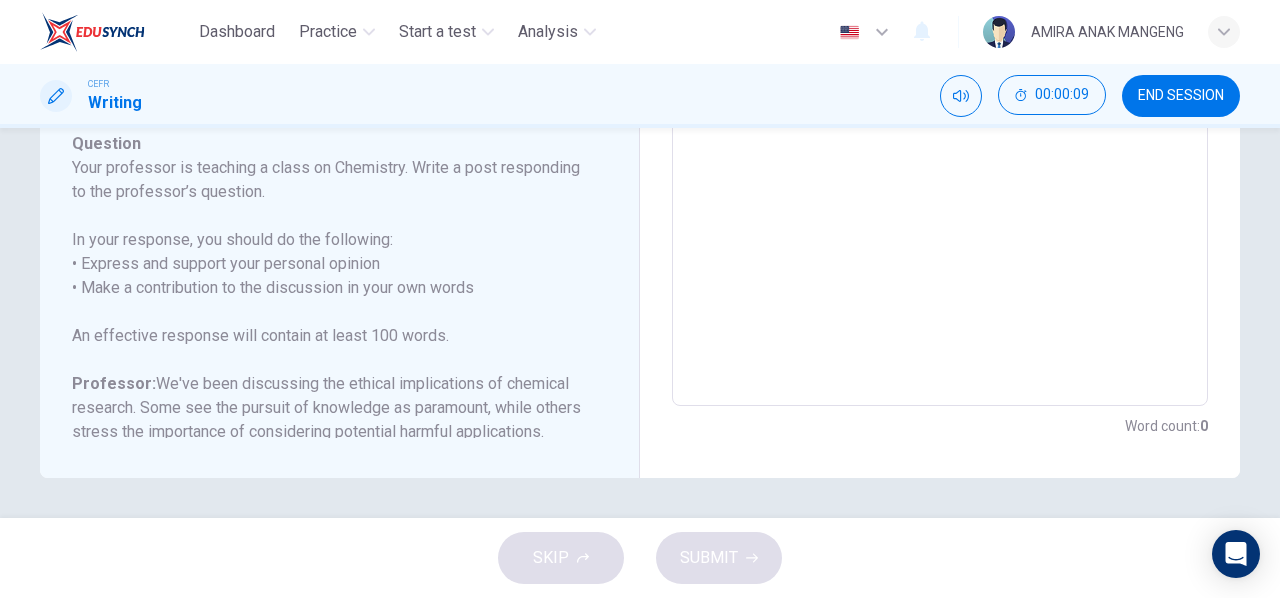 drag, startPoint x: 53, startPoint y: 149, endPoint x: 234, endPoint y: 388, distance: 299.80328 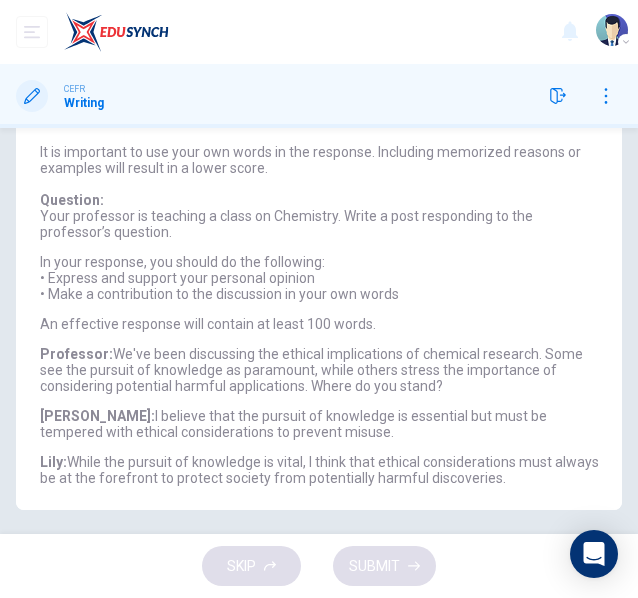 scroll, scrollTop: 0, scrollLeft: 0, axis: both 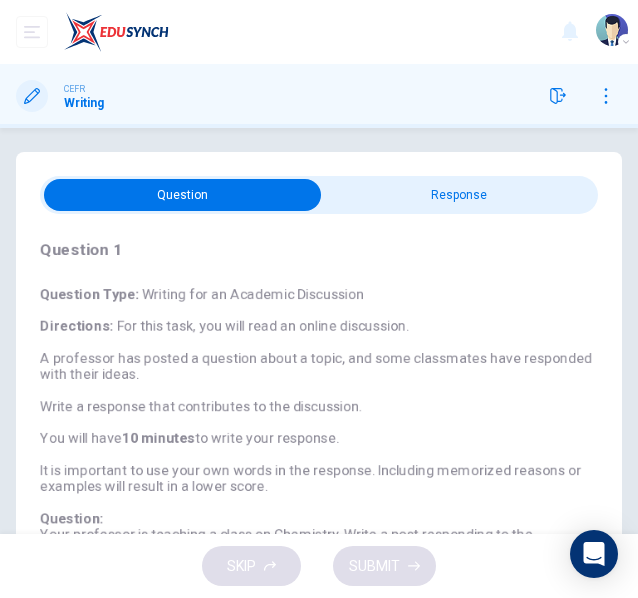 click at bounding box center (182, 195) 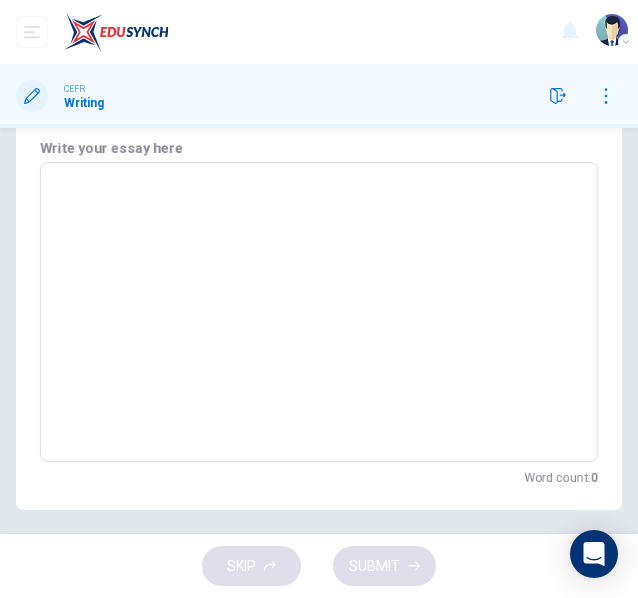scroll, scrollTop: 96, scrollLeft: 0, axis: vertical 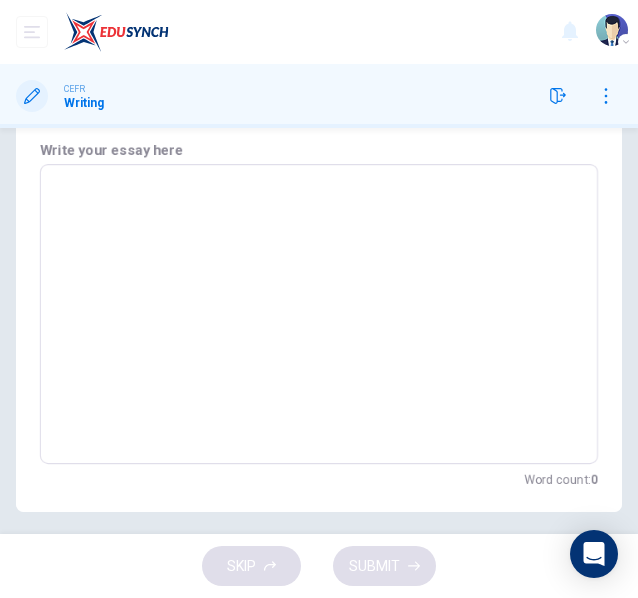 click at bounding box center (319, 314) 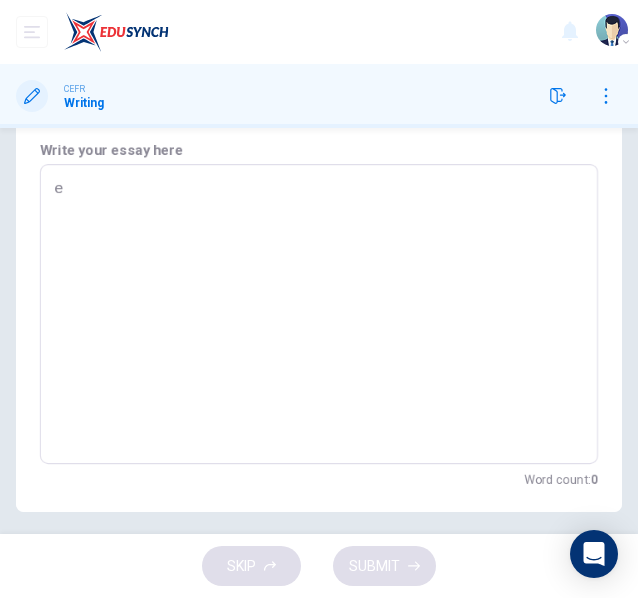 type on "x" 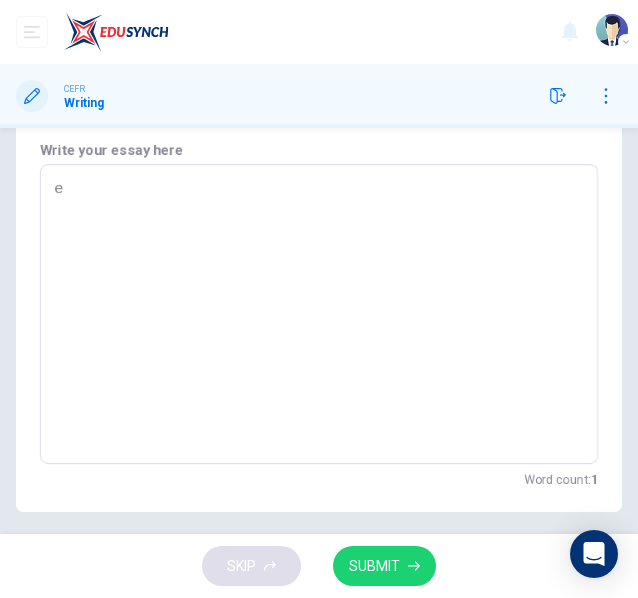 type on "ee" 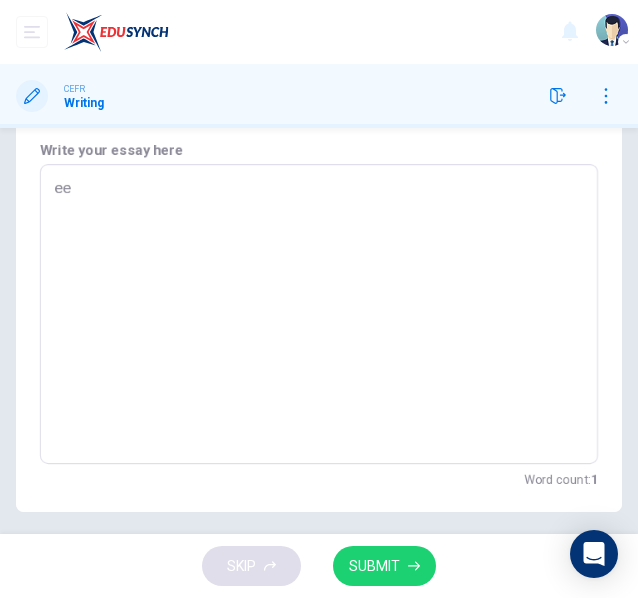 type on "ee" 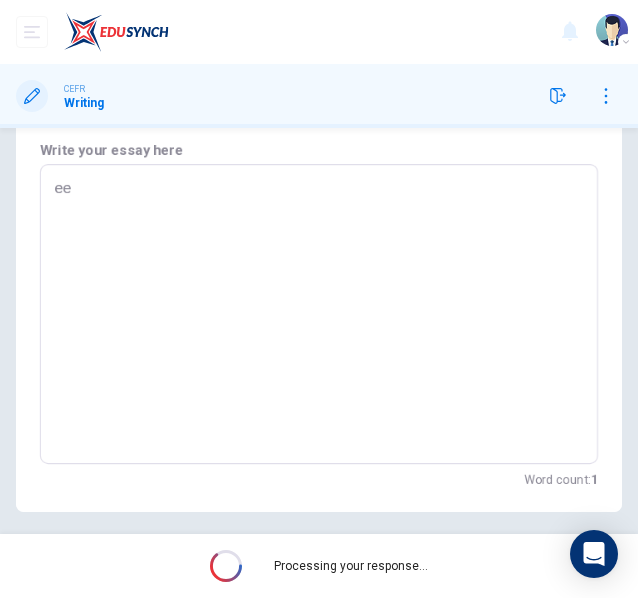 scroll, scrollTop: 0, scrollLeft: 0, axis: both 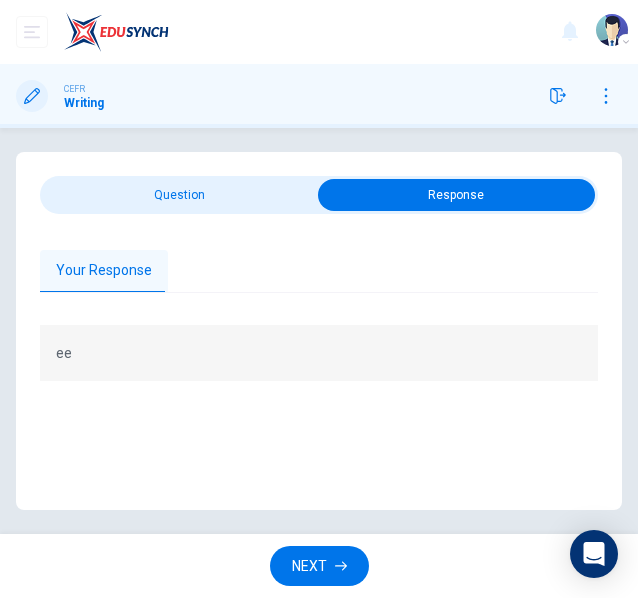 click on "NEXT" at bounding box center [319, 566] 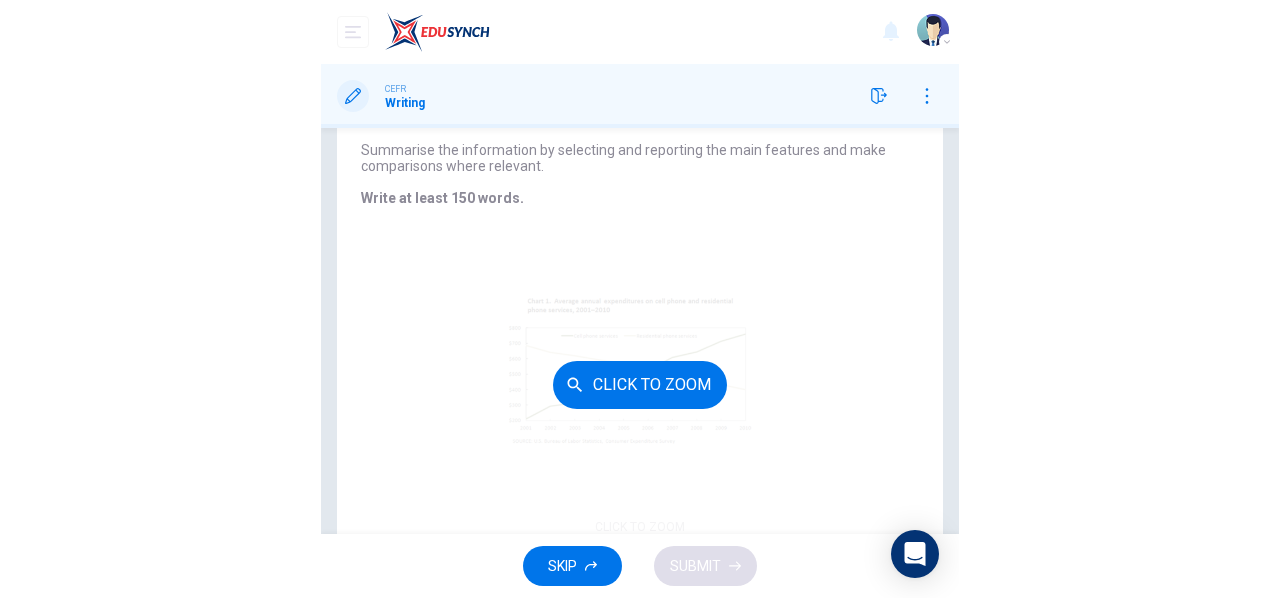 scroll, scrollTop: 257, scrollLeft: 0, axis: vertical 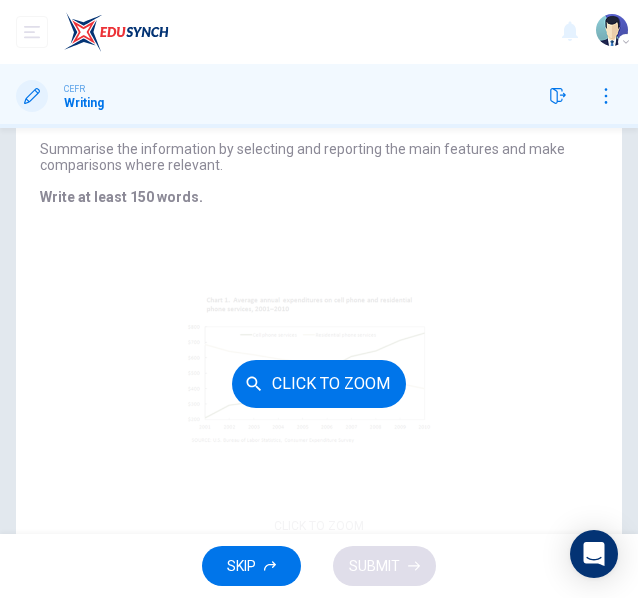click on "Click to Zoom" at bounding box center [319, 384] 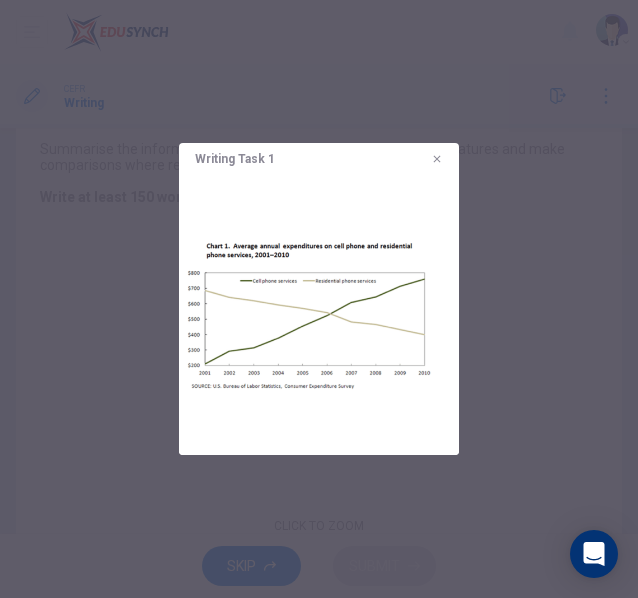 click at bounding box center [319, 299] 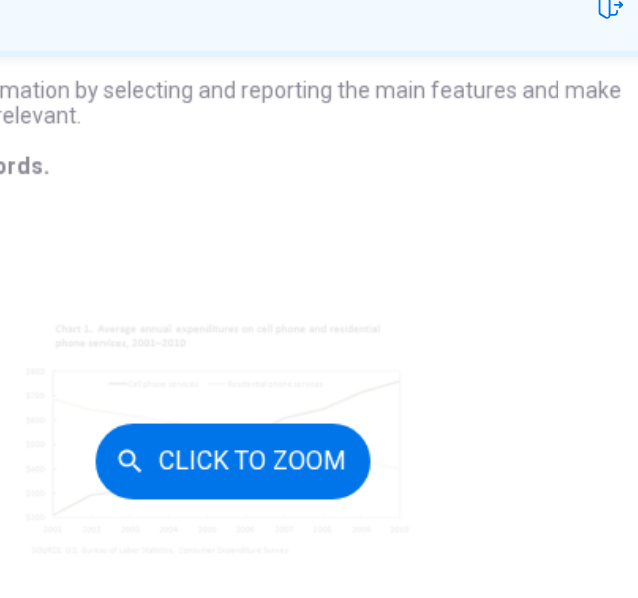 drag, startPoint x: 402, startPoint y: 310, endPoint x: 371, endPoint y: 317, distance: 31.780497 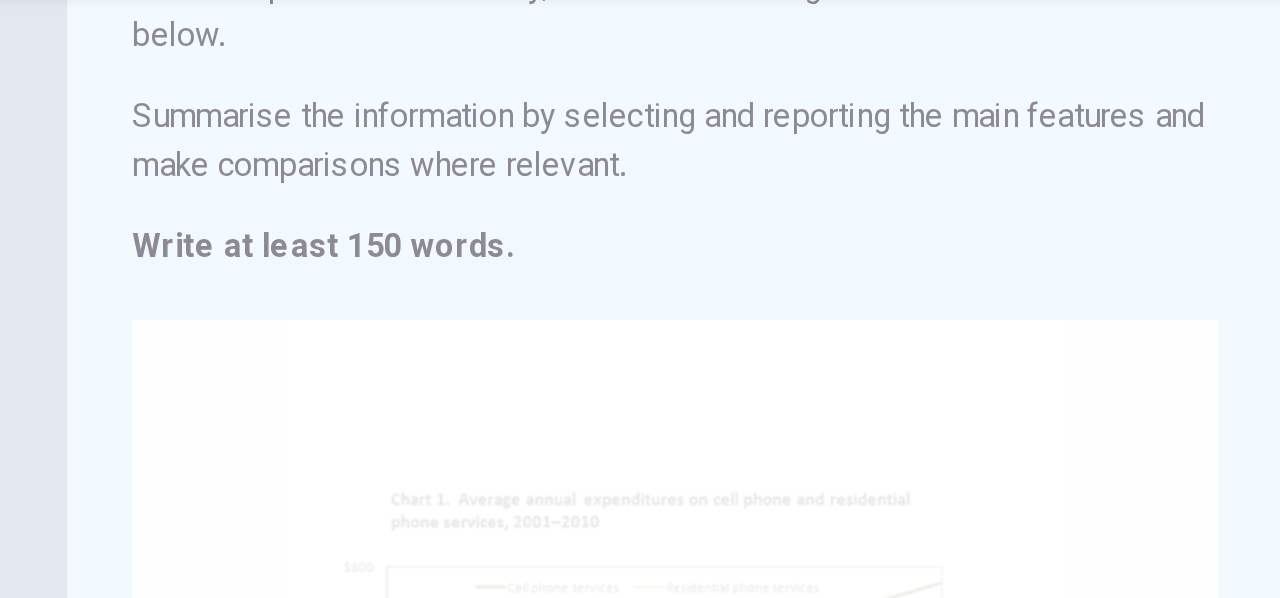 click on "Click to Zoom" at bounding box center (339, 477) 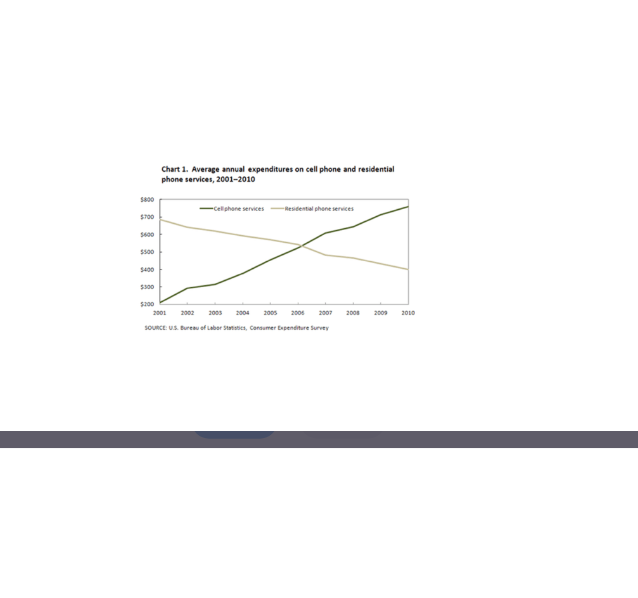 scroll, scrollTop: 0, scrollLeft: 0, axis: both 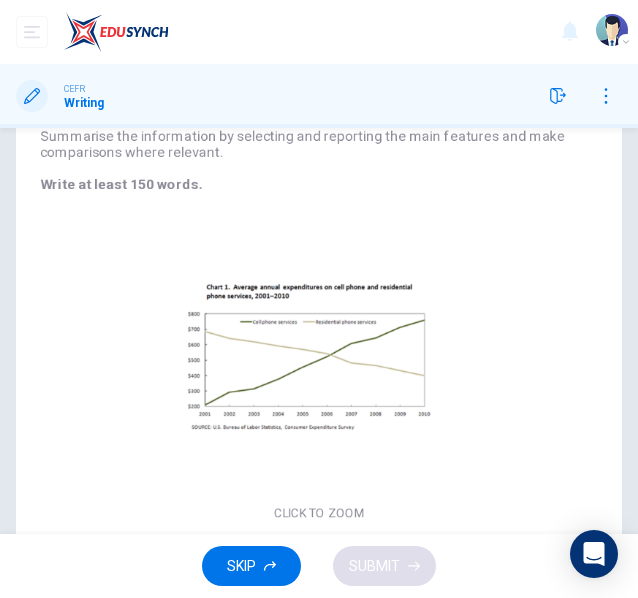 click on "SKIP" at bounding box center (251, 566) 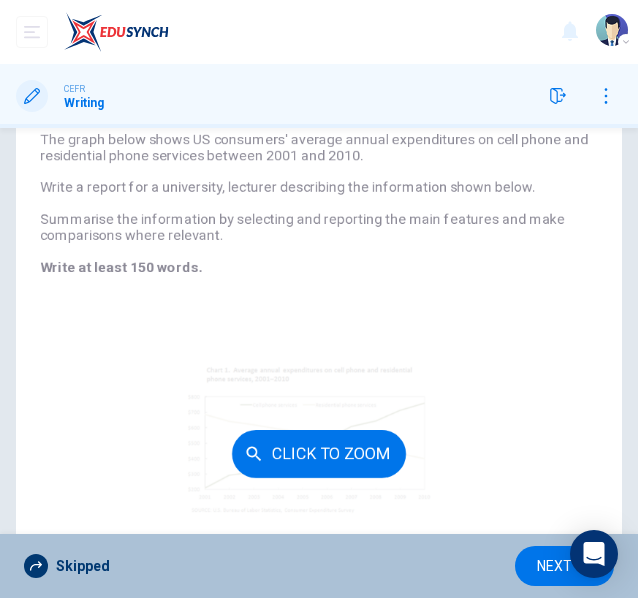 scroll, scrollTop: 310, scrollLeft: 0, axis: vertical 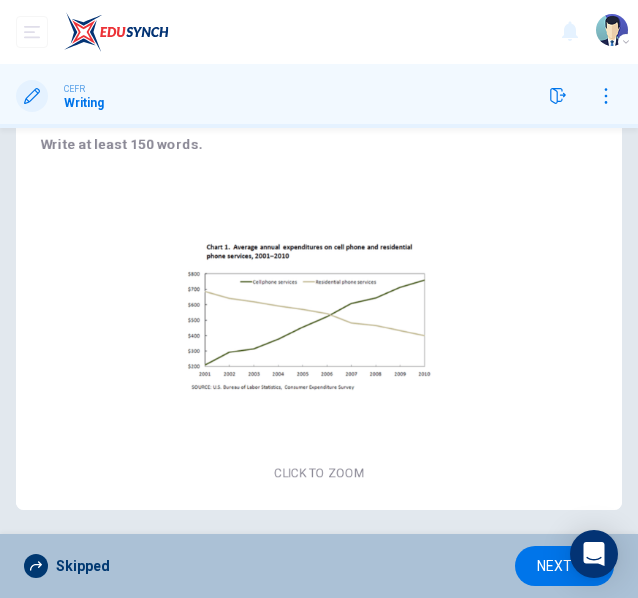 click on "NEXT" at bounding box center [554, 566] 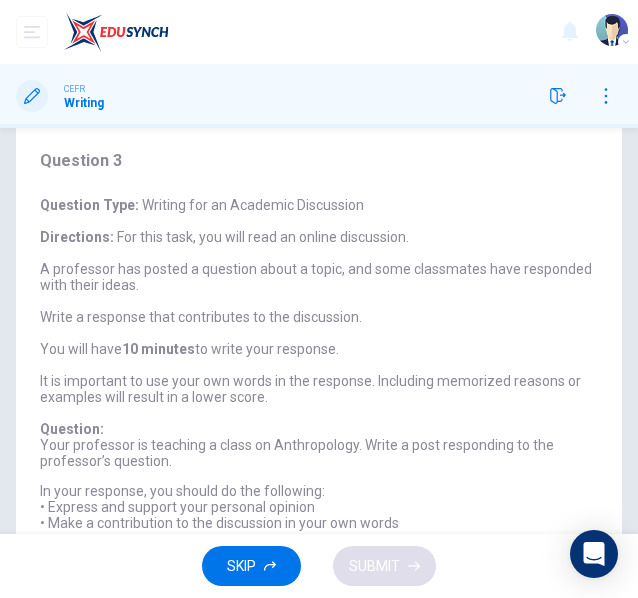 scroll, scrollTop: 93, scrollLeft: 0, axis: vertical 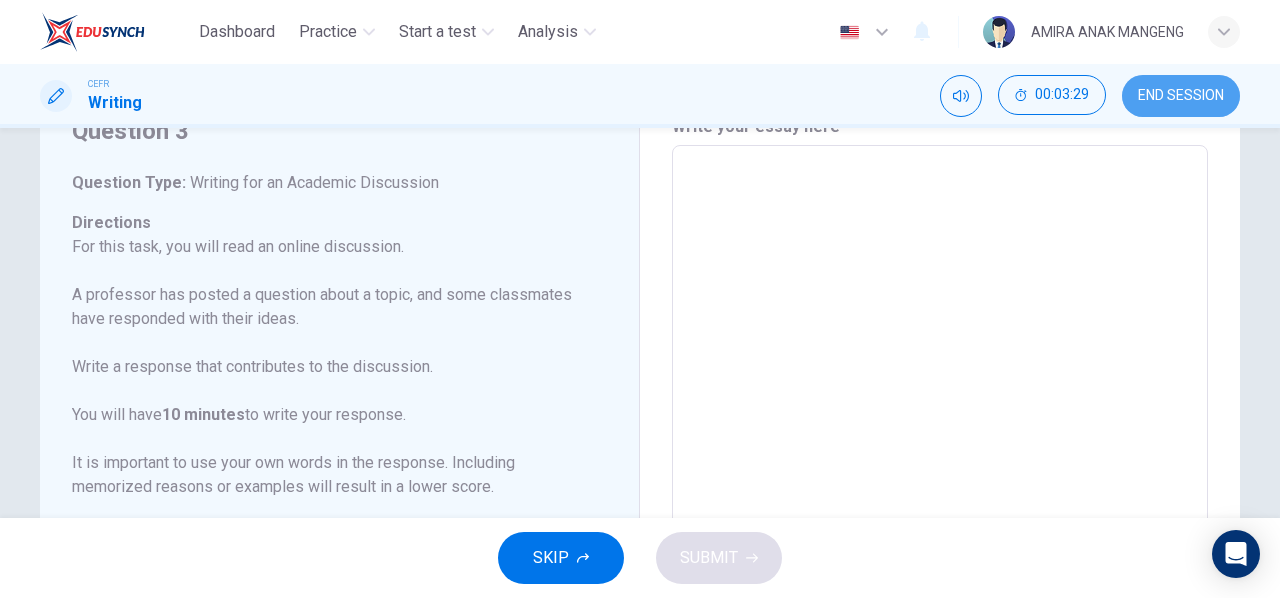 click on "END SESSION" at bounding box center [1181, 96] 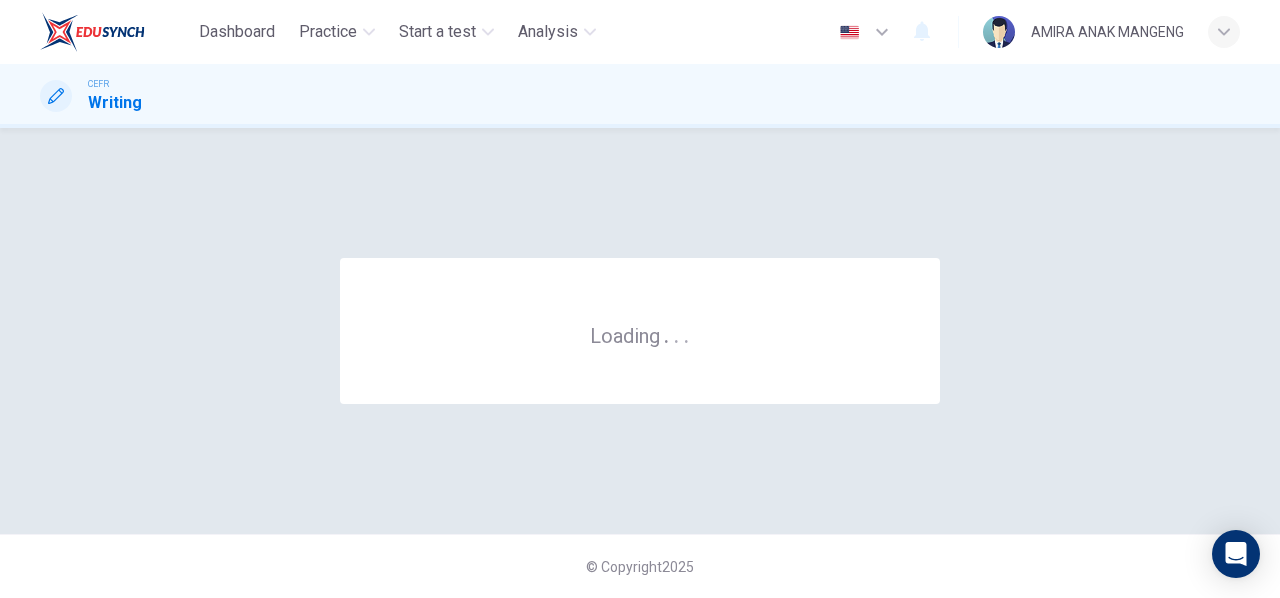 scroll, scrollTop: 0, scrollLeft: 0, axis: both 